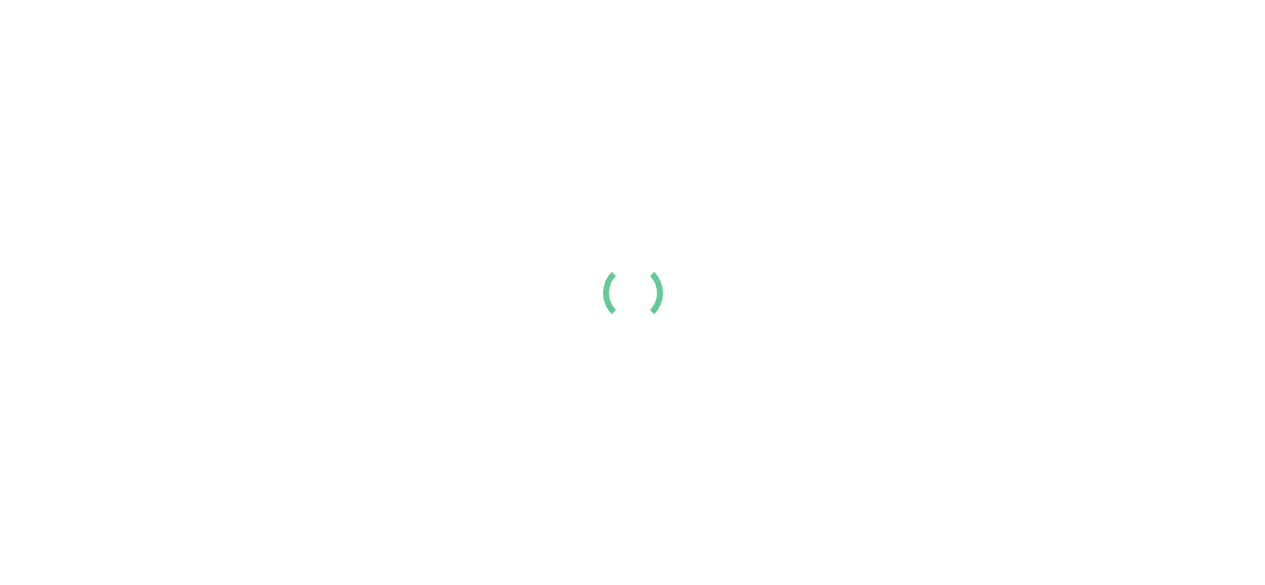 scroll, scrollTop: 0, scrollLeft: 0, axis: both 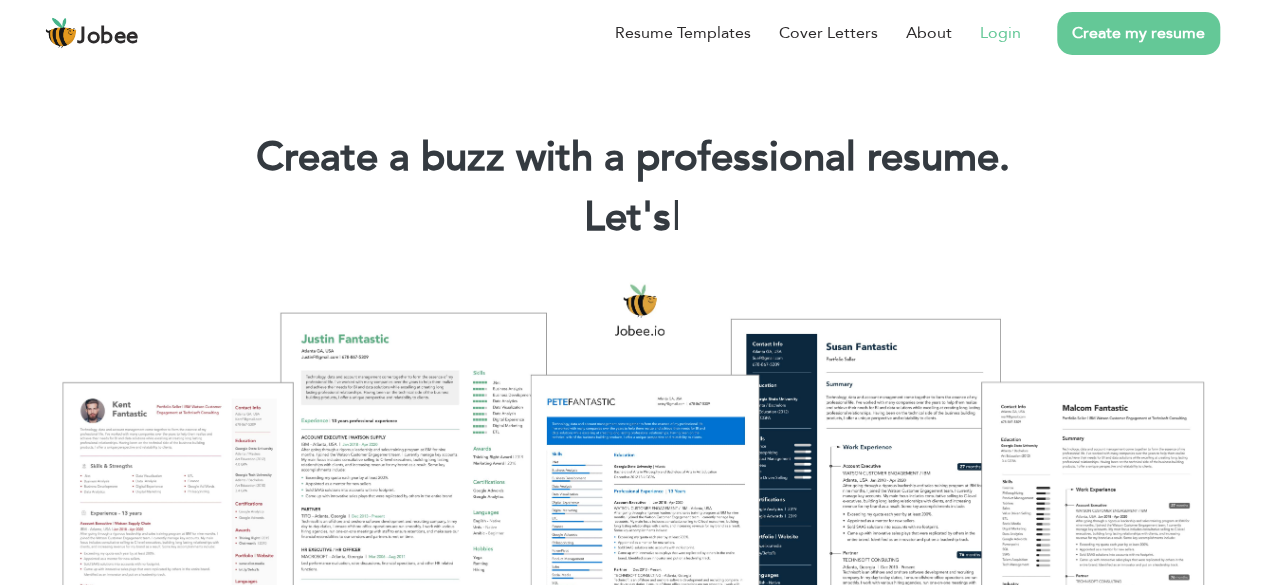 click on "Login" at bounding box center (1000, 33) 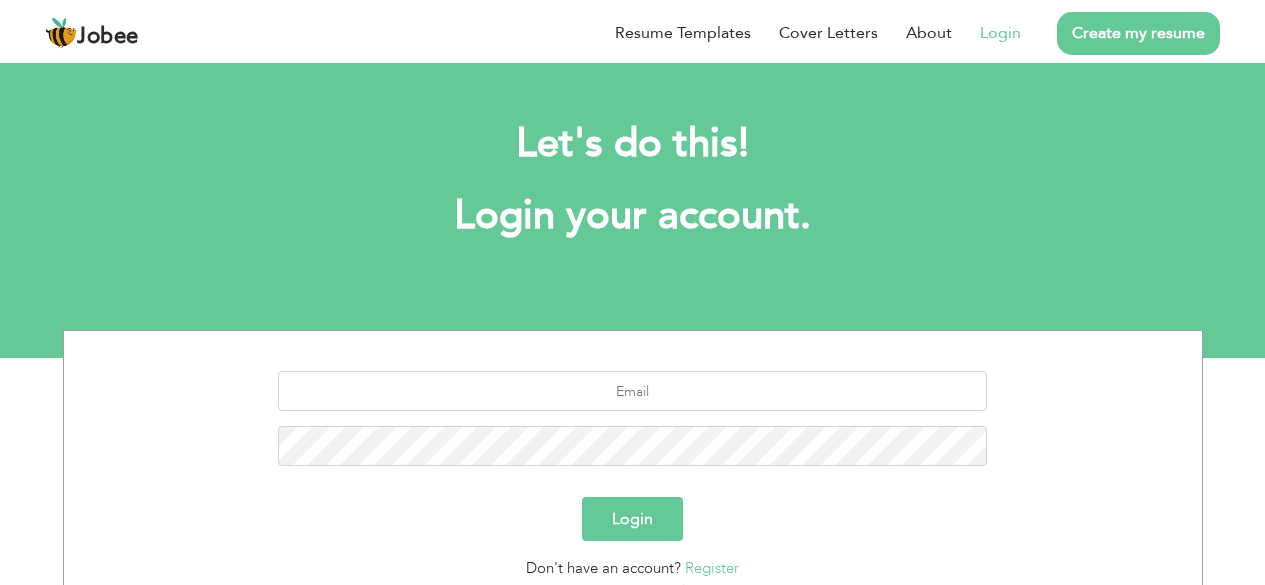 scroll, scrollTop: 0, scrollLeft: 0, axis: both 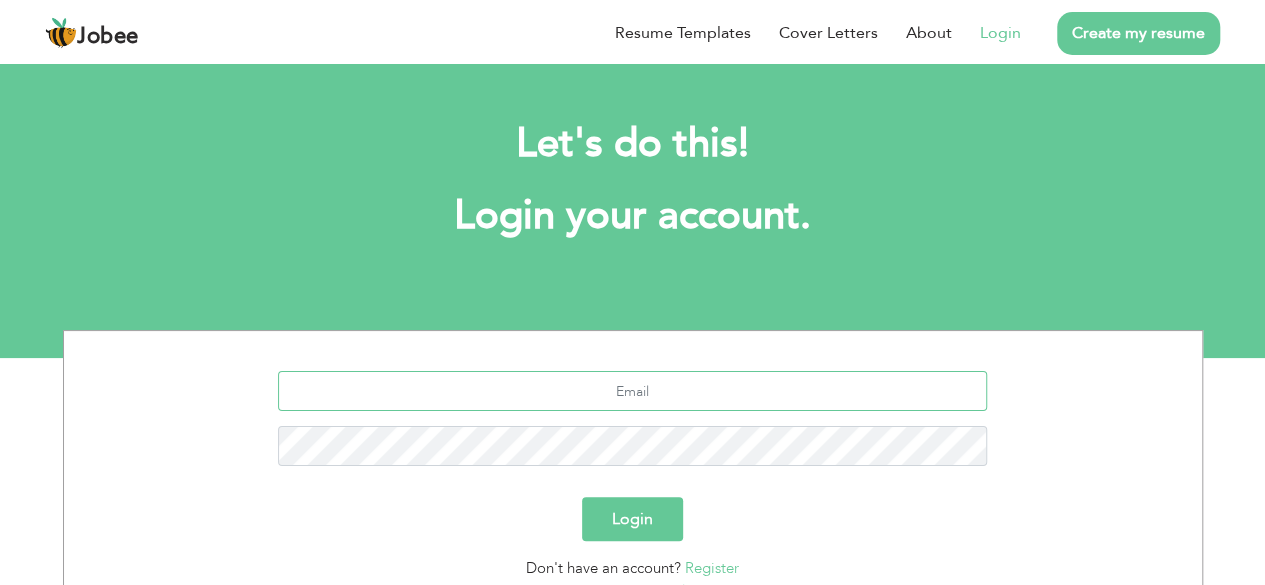 click at bounding box center [632, 391] 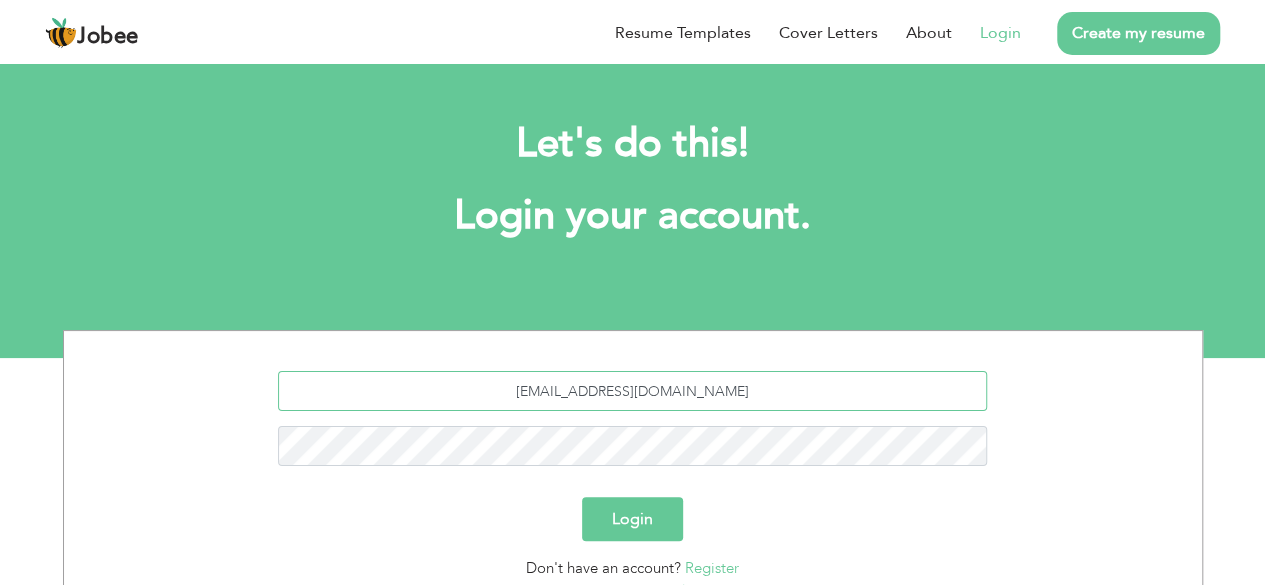 type on "[EMAIL_ADDRESS][DOMAIN_NAME]" 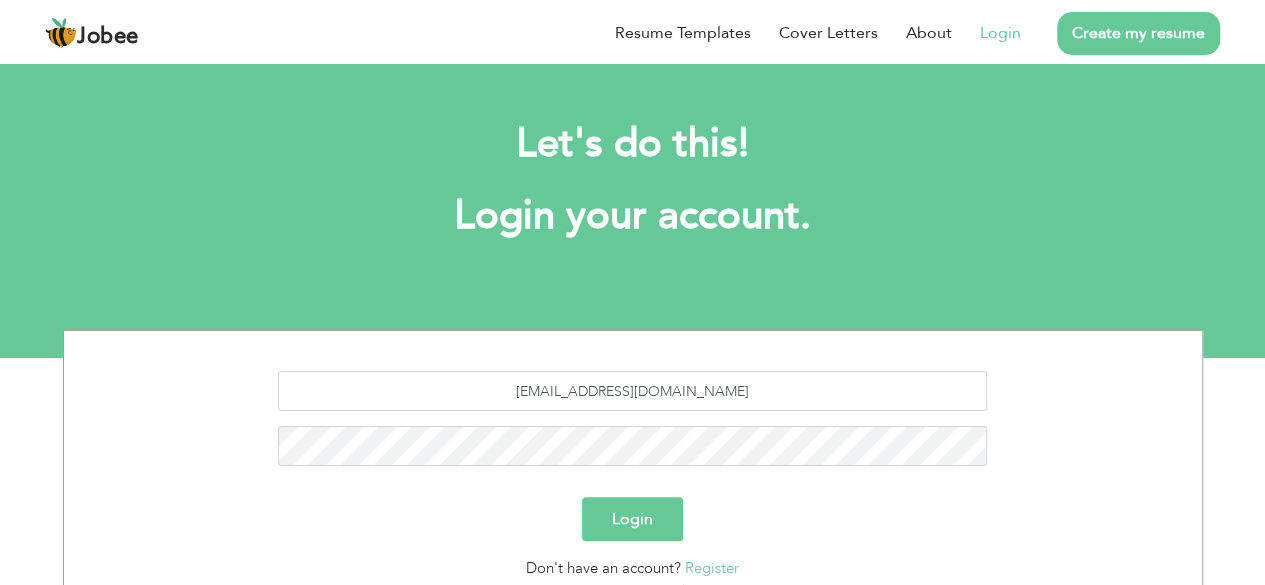 click on "Login" at bounding box center [632, 519] 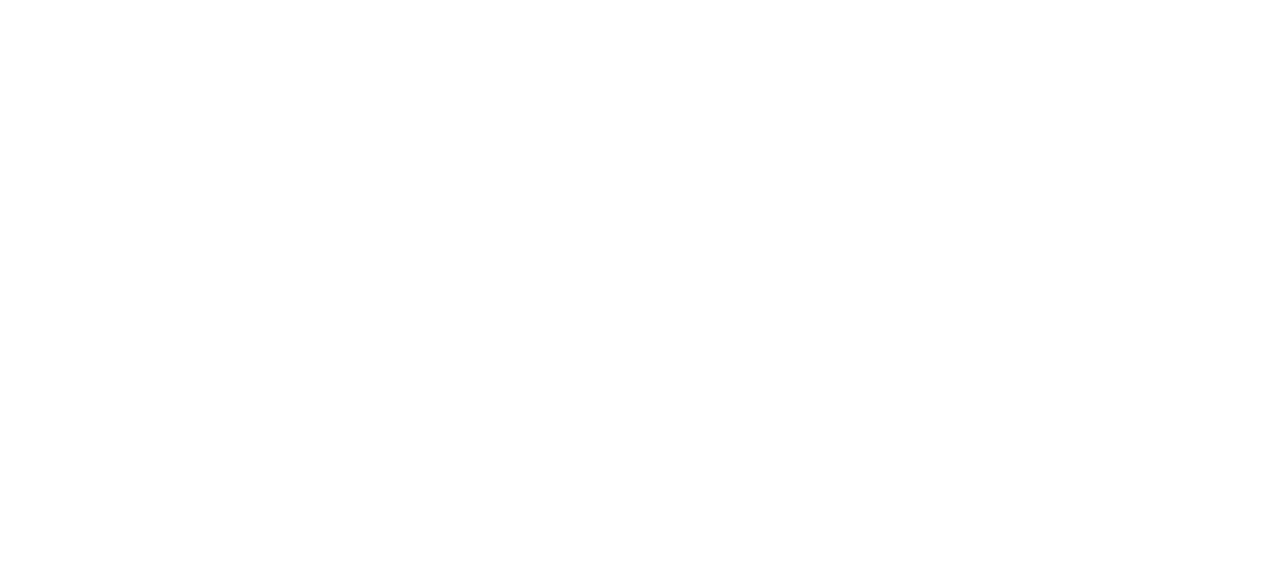 scroll, scrollTop: 0, scrollLeft: 0, axis: both 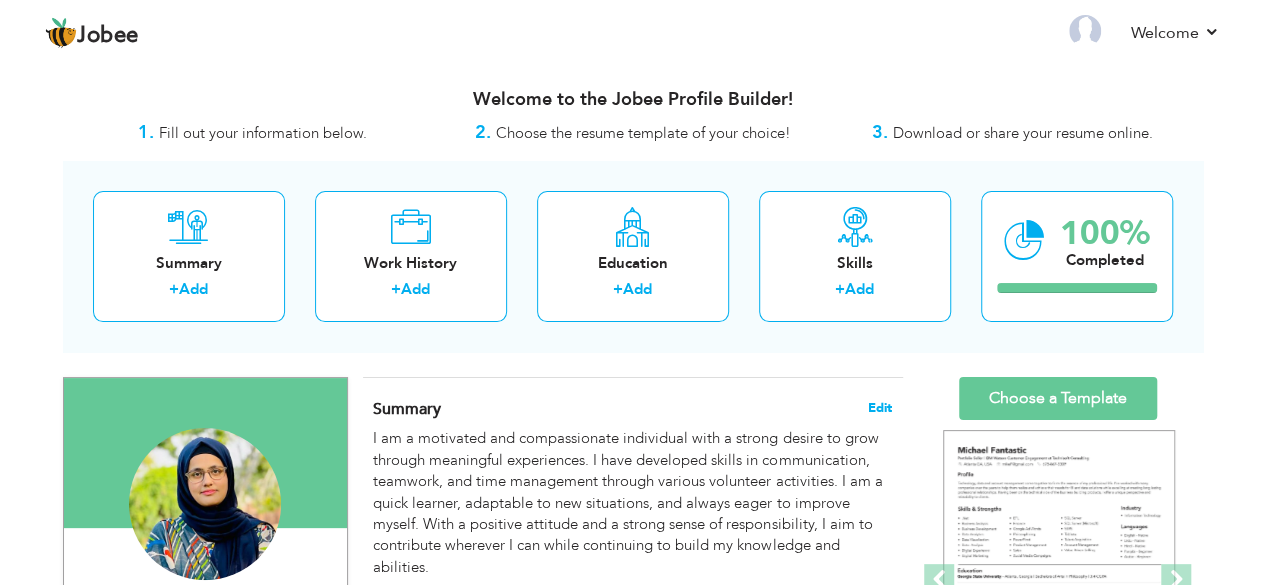 click on "Edit" at bounding box center (880, 408) 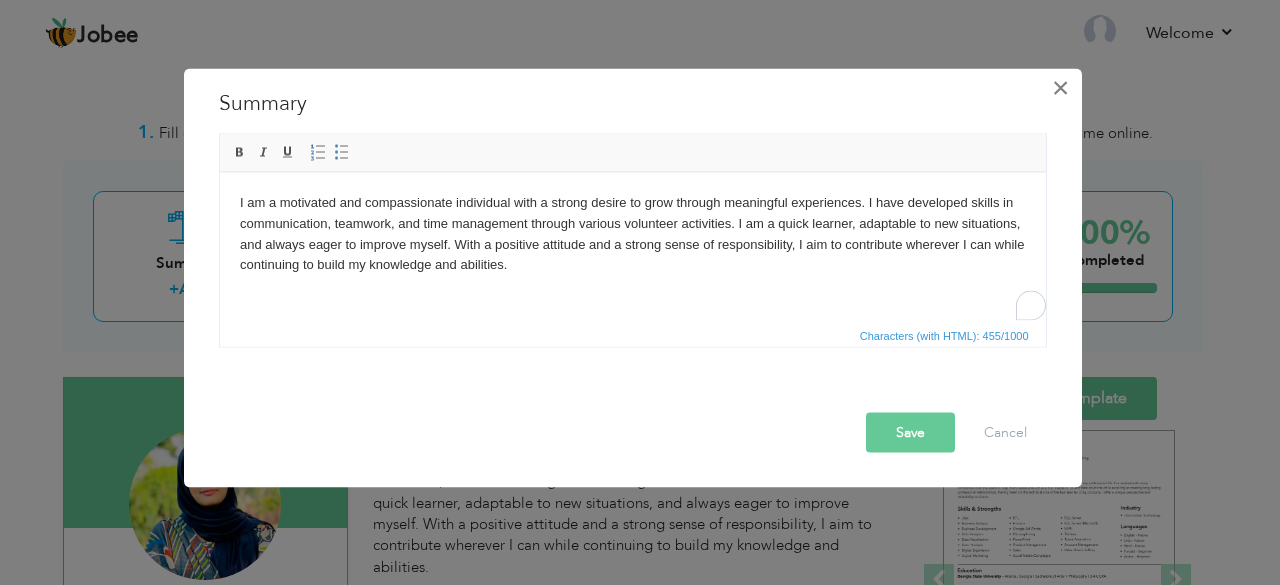 click on "×" at bounding box center [1060, 87] 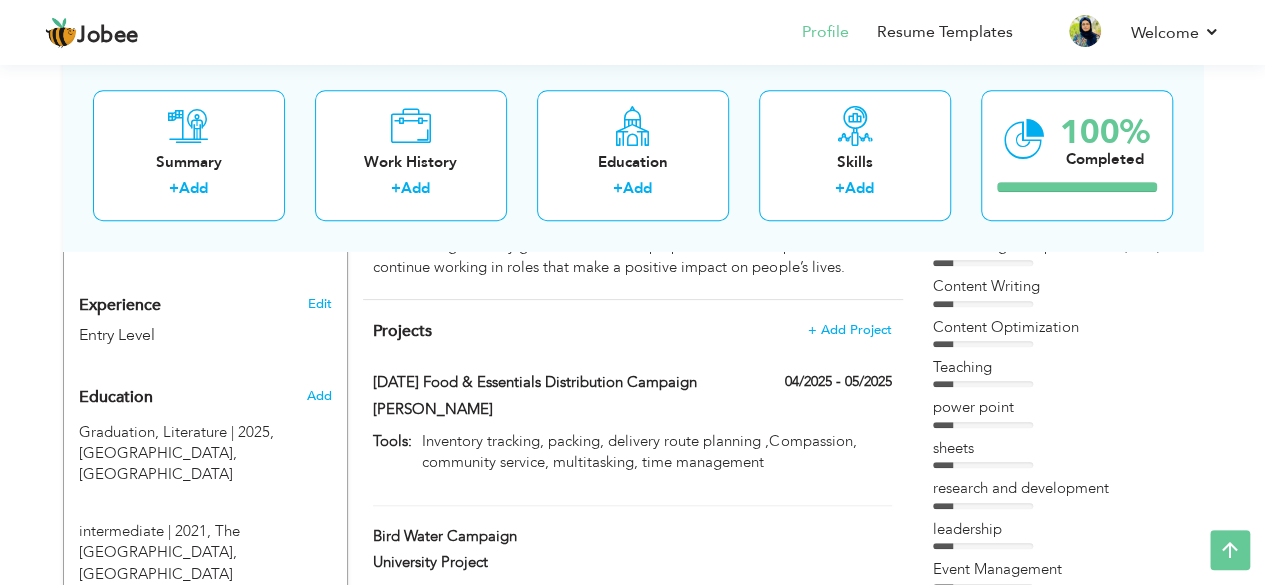 scroll, scrollTop: 684, scrollLeft: 0, axis: vertical 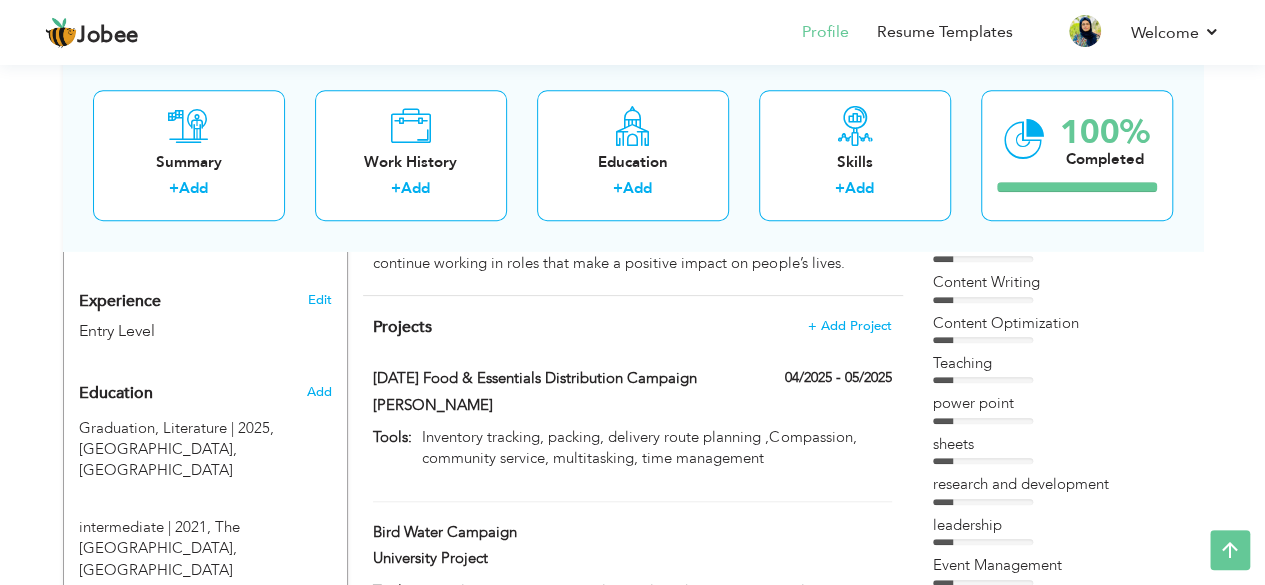 click on "Edit" at bounding box center (322, 295) 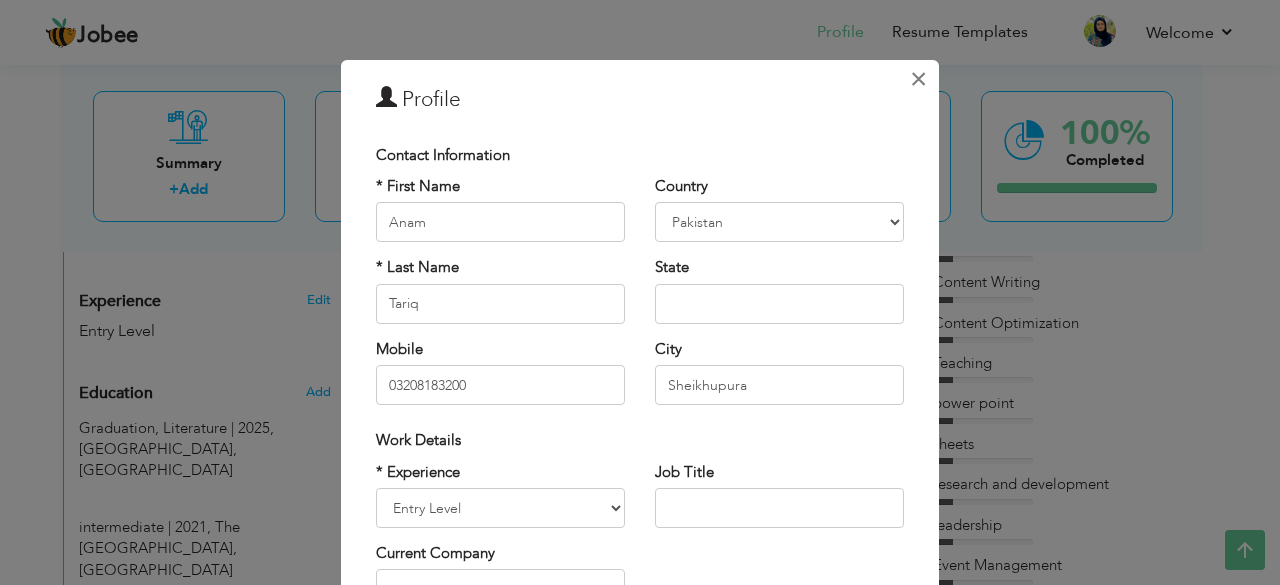 click on "×" at bounding box center (918, 79) 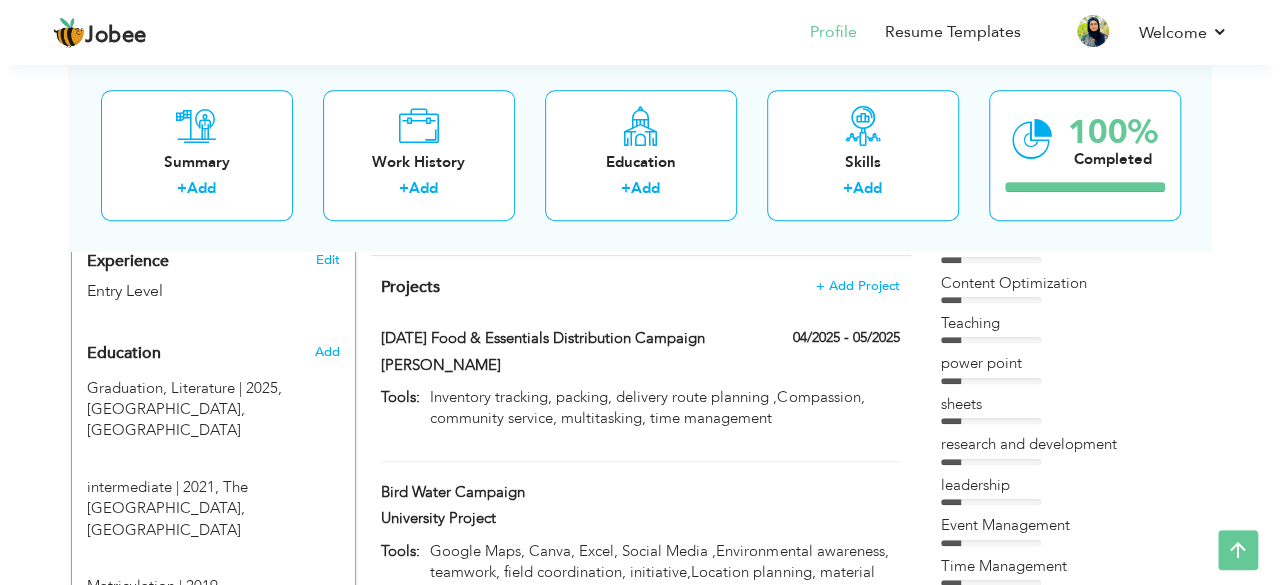 scroll, scrollTop: 646, scrollLeft: 0, axis: vertical 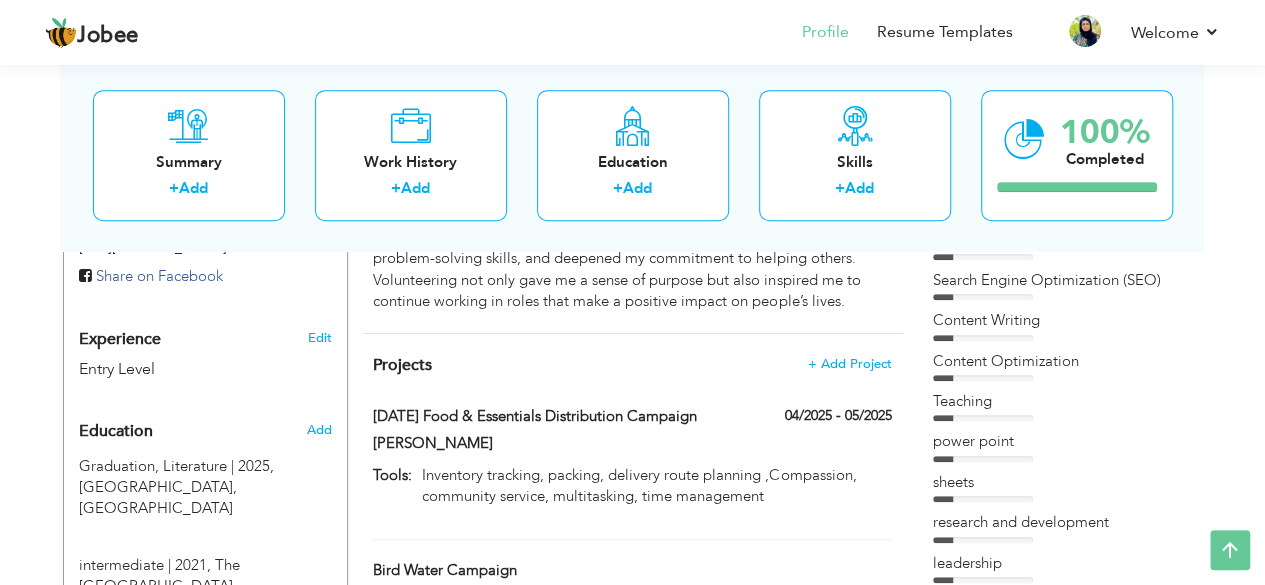 click on "Projects" at bounding box center [402, 365] 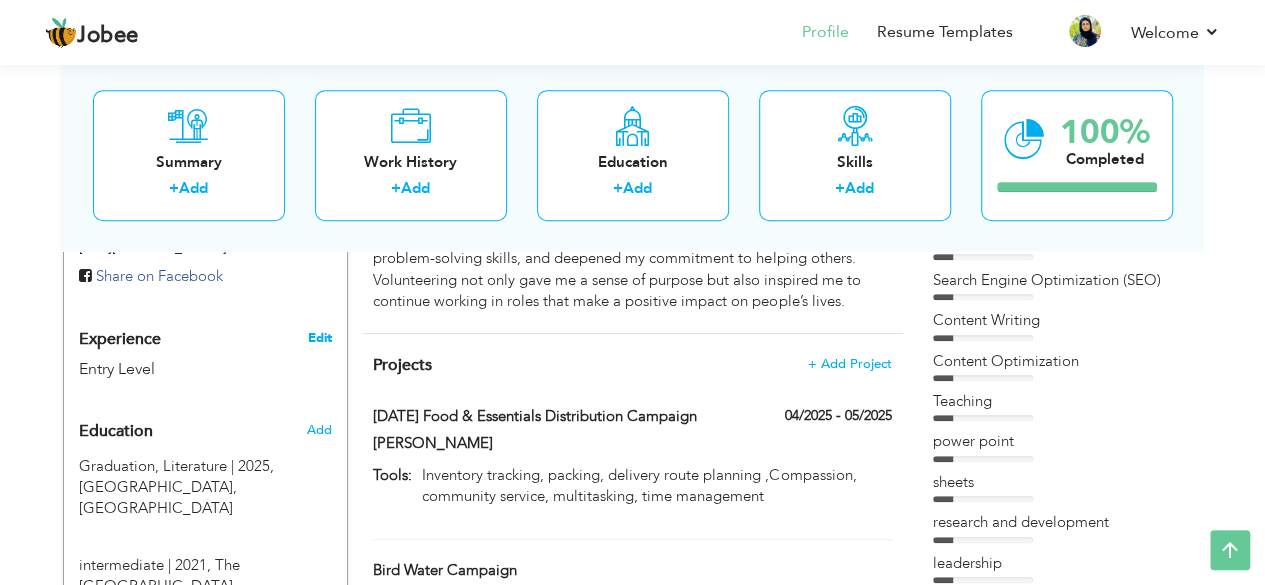 click on "Edit" at bounding box center [319, 338] 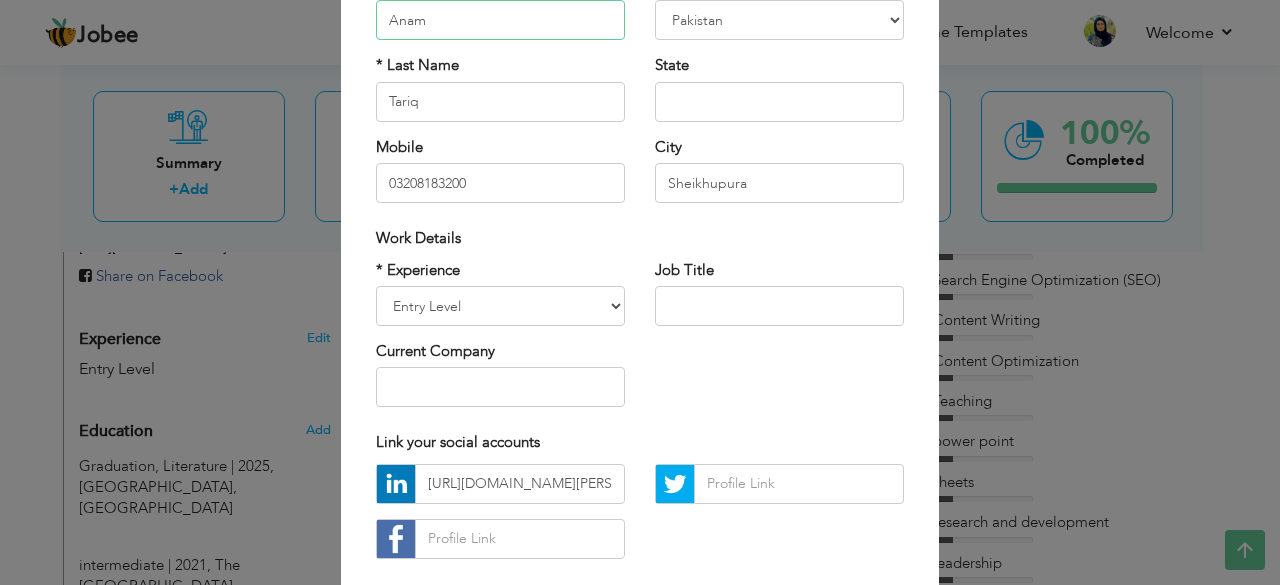 scroll, scrollTop: 216, scrollLeft: 0, axis: vertical 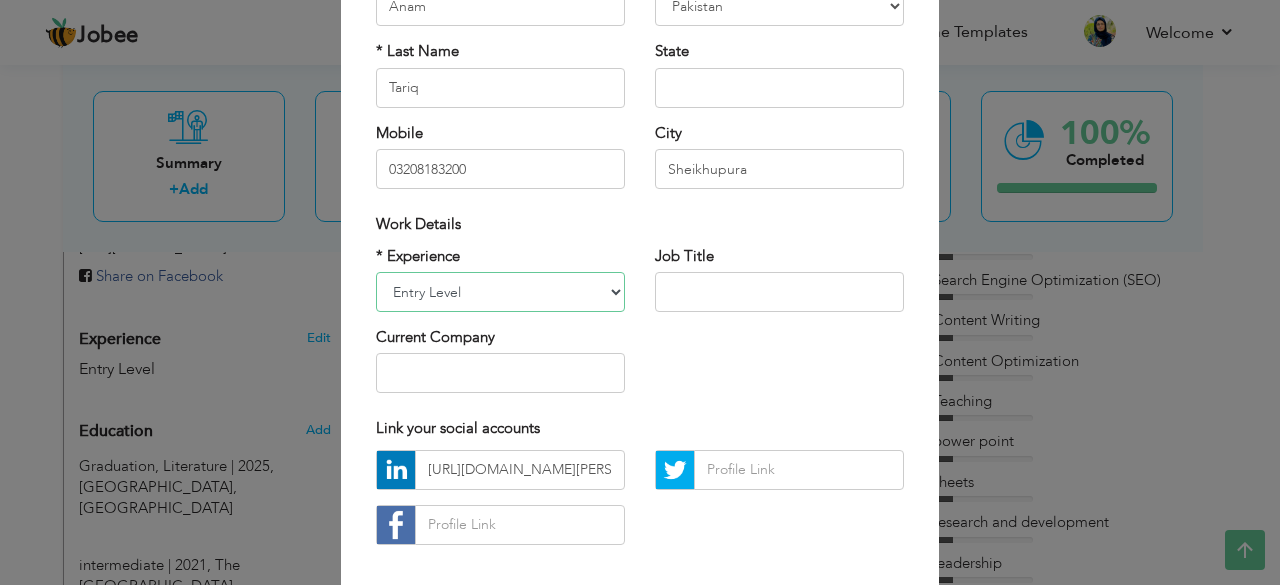 click on "Entry Level Less than 1 Year 1 Year 2 Years 3 Years 4 Years 5 Years 6 Years 7 Years 8 Years 9 Years 10 Years 11 Years 12 Years 13 Years 14 Years 15 Years 16 Years 17 Years 18 Years 19 Years 20 Years 21 Years 22 Years 23 Years 24 Years 25 Years 26 Years 27 Years 28 Years 29 Years 30 Years 31 Years 32 Years 33 Years 34 Years 35 Years More than 35 Years" at bounding box center (500, 292) 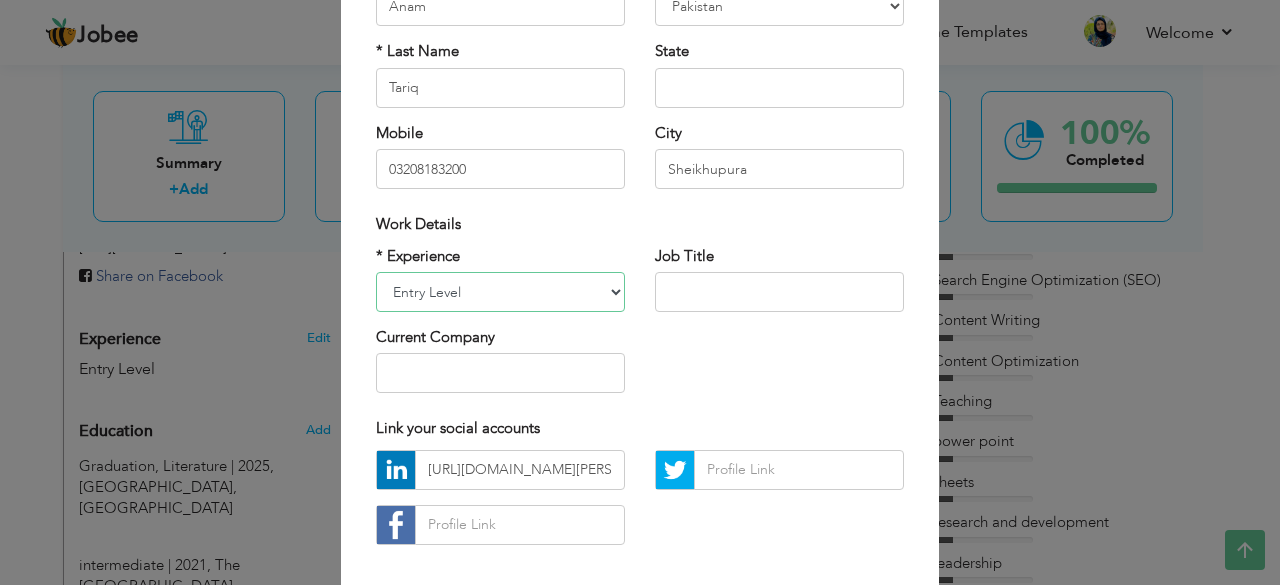 select on "number:2" 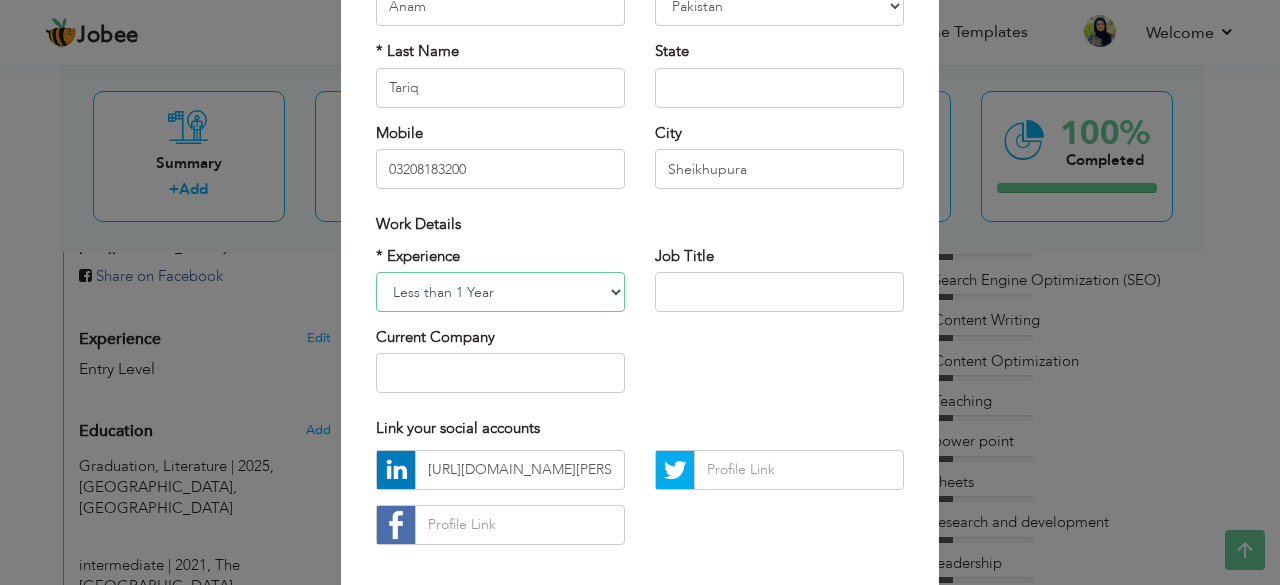 click on "Entry Level Less than 1 Year 1 Year 2 Years 3 Years 4 Years 5 Years 6 Years 7 Years 8 Years 9 Years 10 Years 11 Years 12 Years 13 Years 14 Years 15 Years 16 Years 17 Years 18 Years 19 Years 20 Years 21 Years 22 Years 23 Years 24 Years 25 Years 26 Years 27 Years 28 Years 29 Years 30 Years 31 Years 32 Years 33 Years 34 Years 35 Years More than 35 Years" at bounding box center (500, 292) 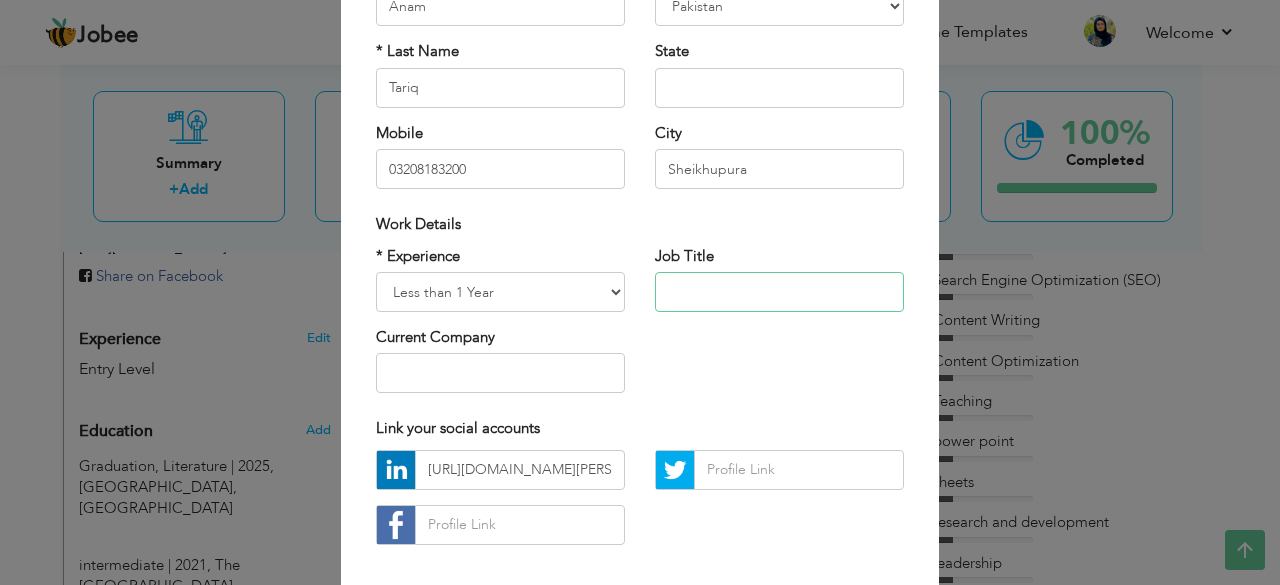 click at bounding box center (779, 292) 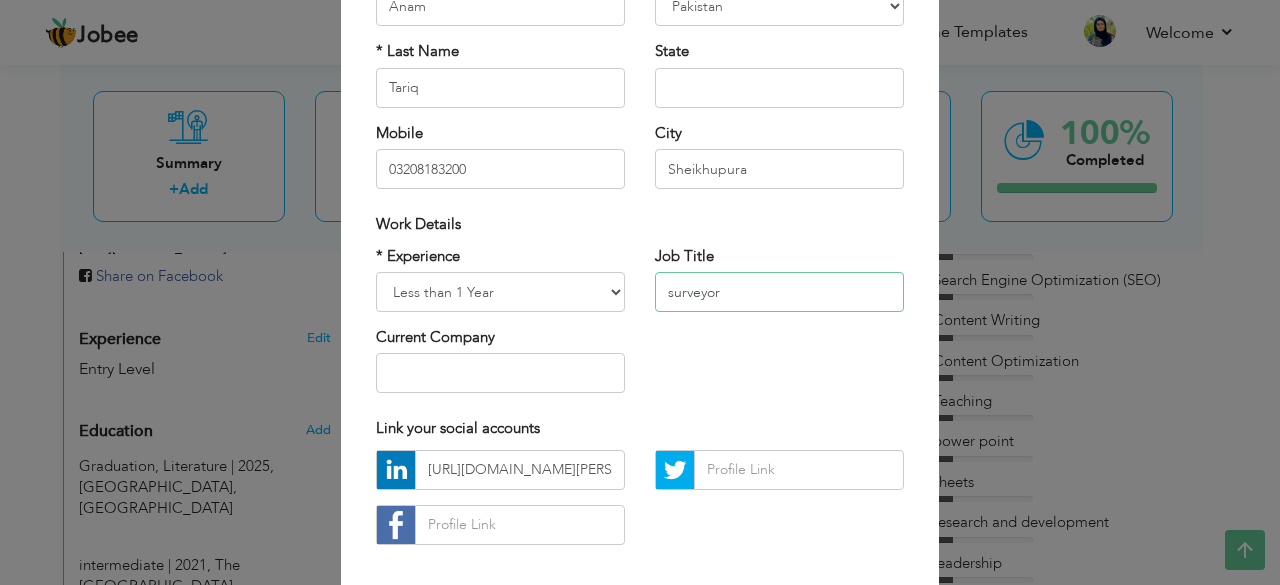 scroll, scrollTop: 133, scrollLeft: 0, axis: vertical 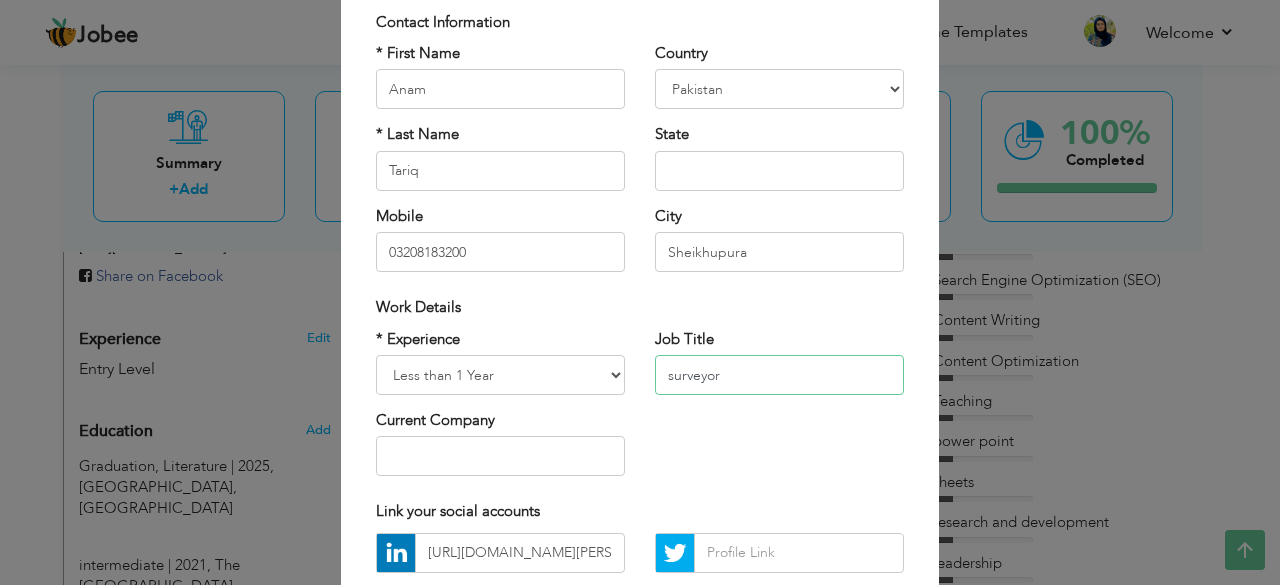 type on "surveyor" 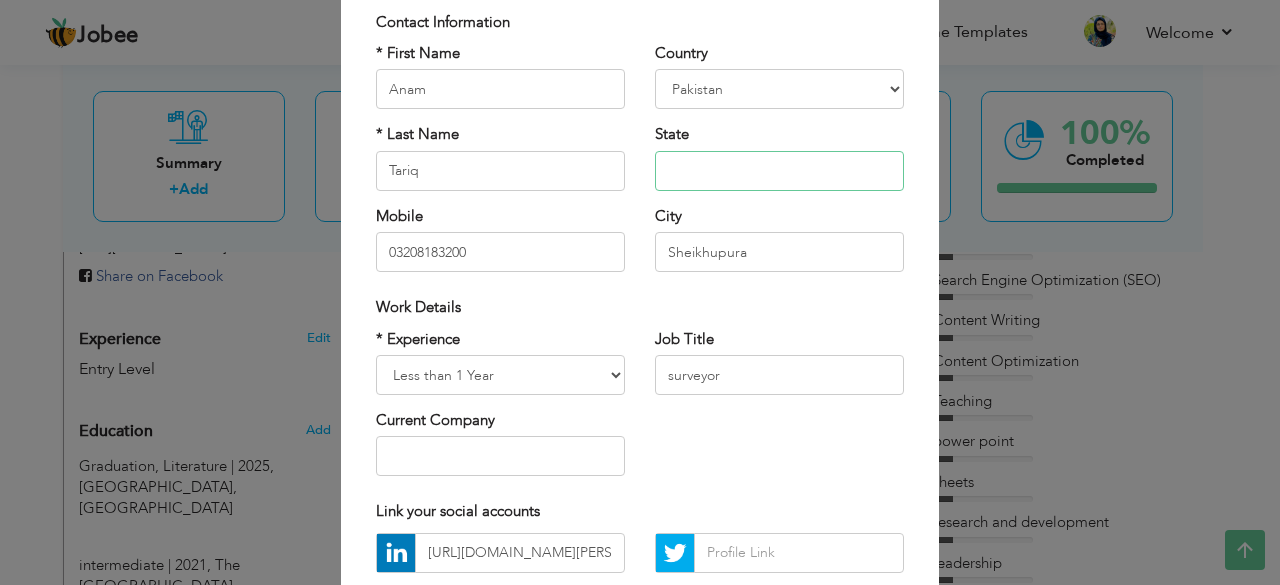 click at bounding box center [779, 171] 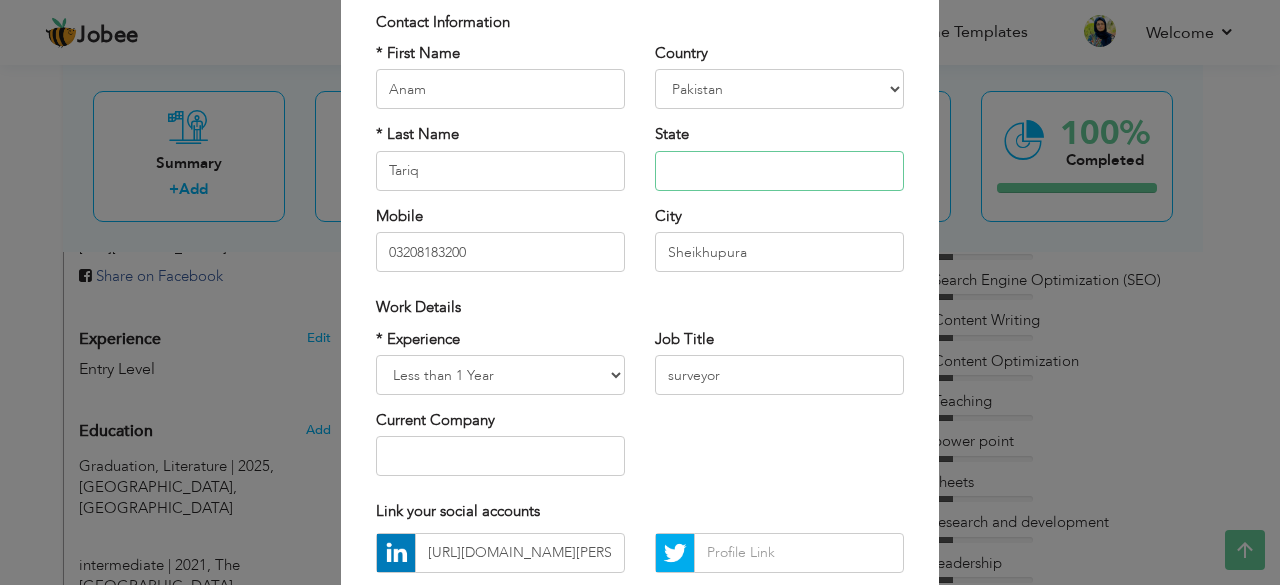 type on "o" 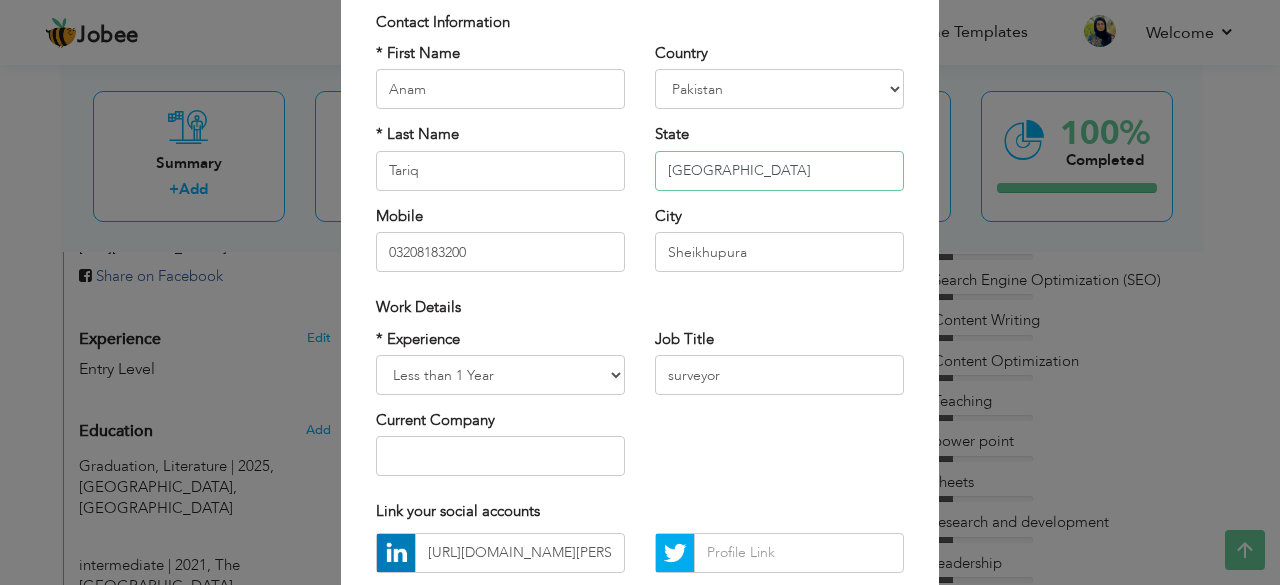 type on "[GEOGRAPHIC_DATA]" 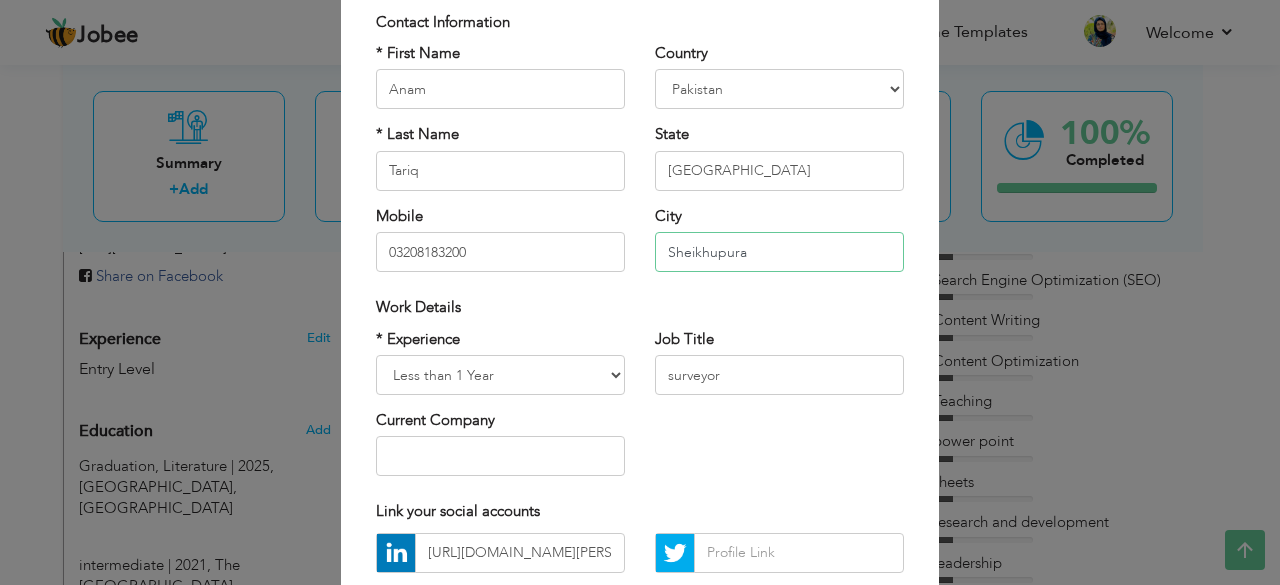 click on "Sheikhupura" at bounding box center [779, 252] 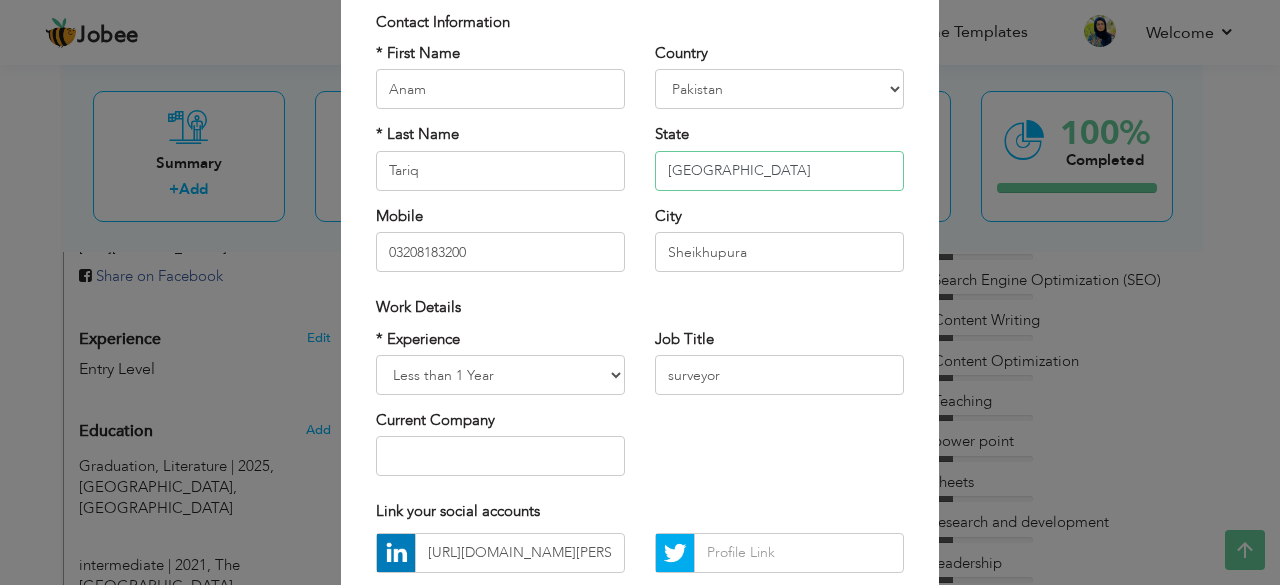 drag, startPoint x: 715, startPoint y: 168, endPoint x: 656, endPoint y: 191, distance: 63.324562 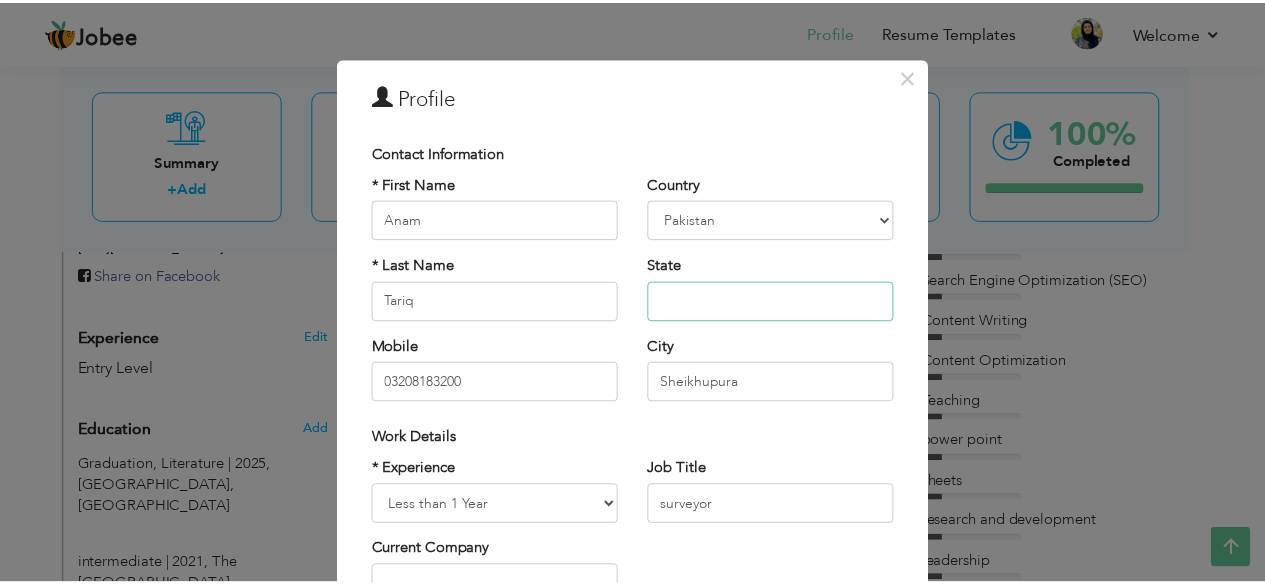 scroll, scrollTop: 0, scrollLeft: 0, axis: both 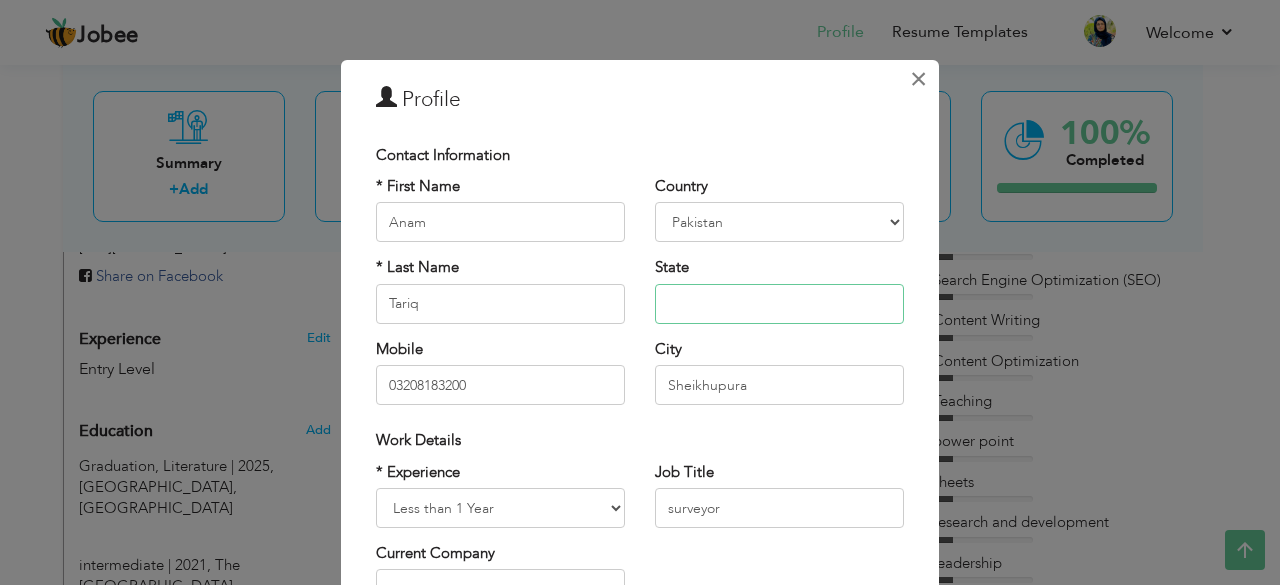 type 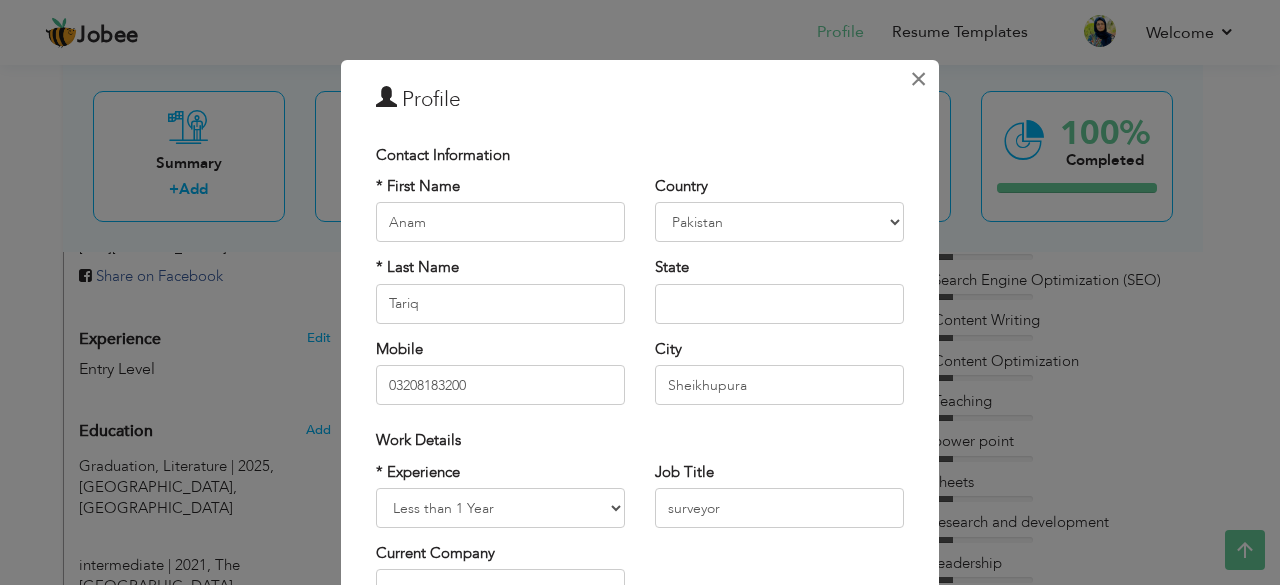 click on "×" at bounding box center (918, 79) 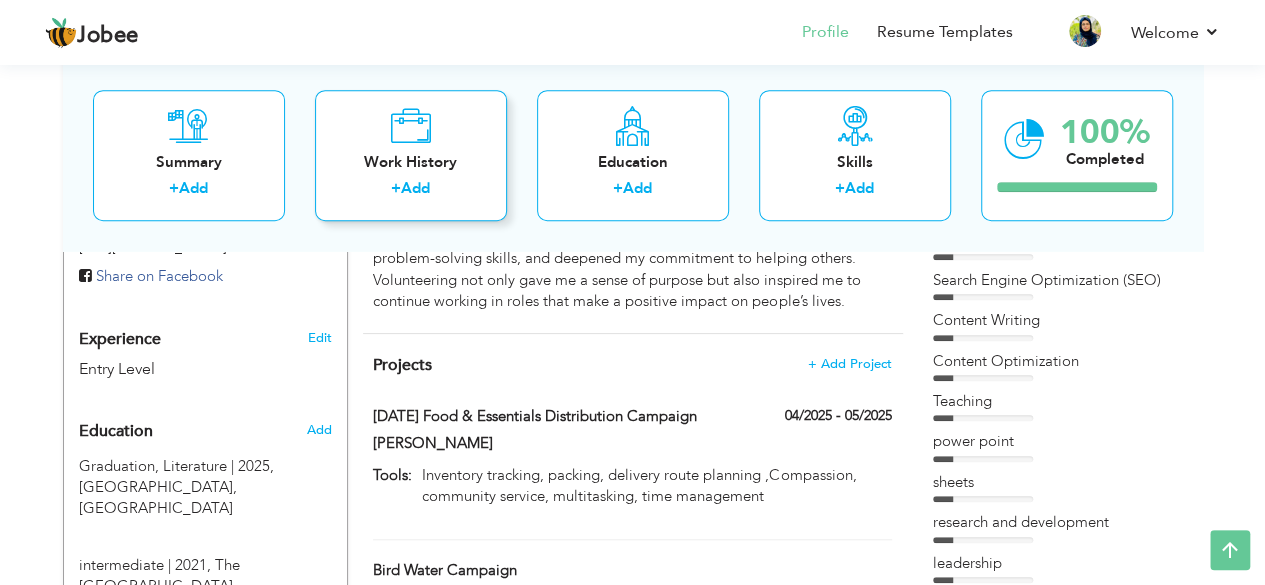 click on "Add" at bounding box center (415, 189) 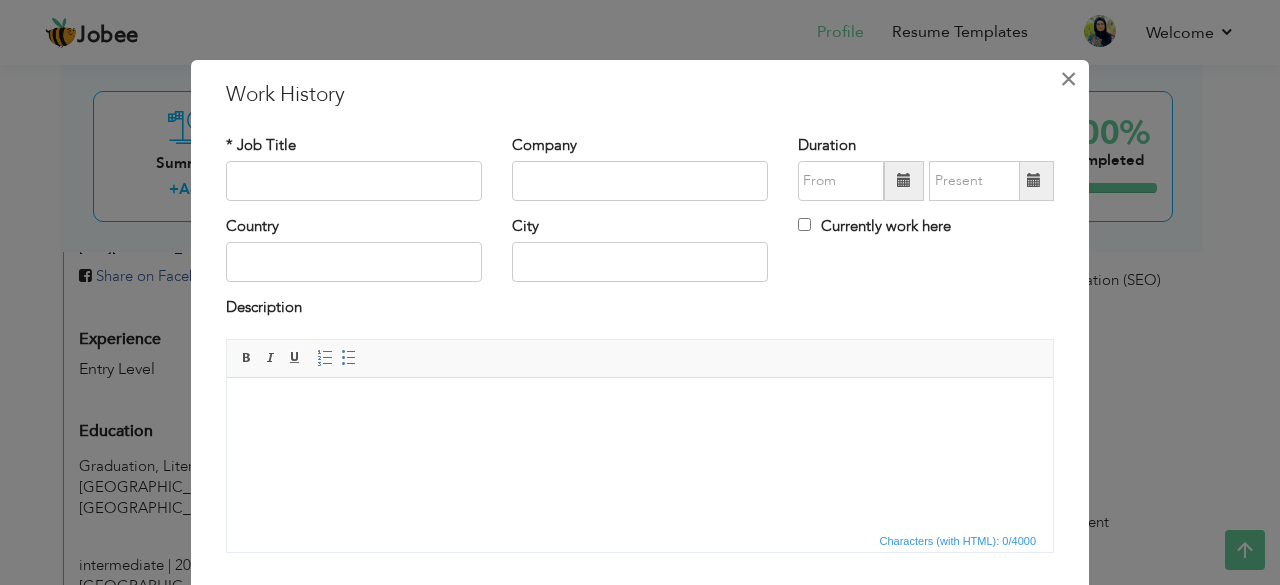 click on "×" at bounding box center (1068, 79) 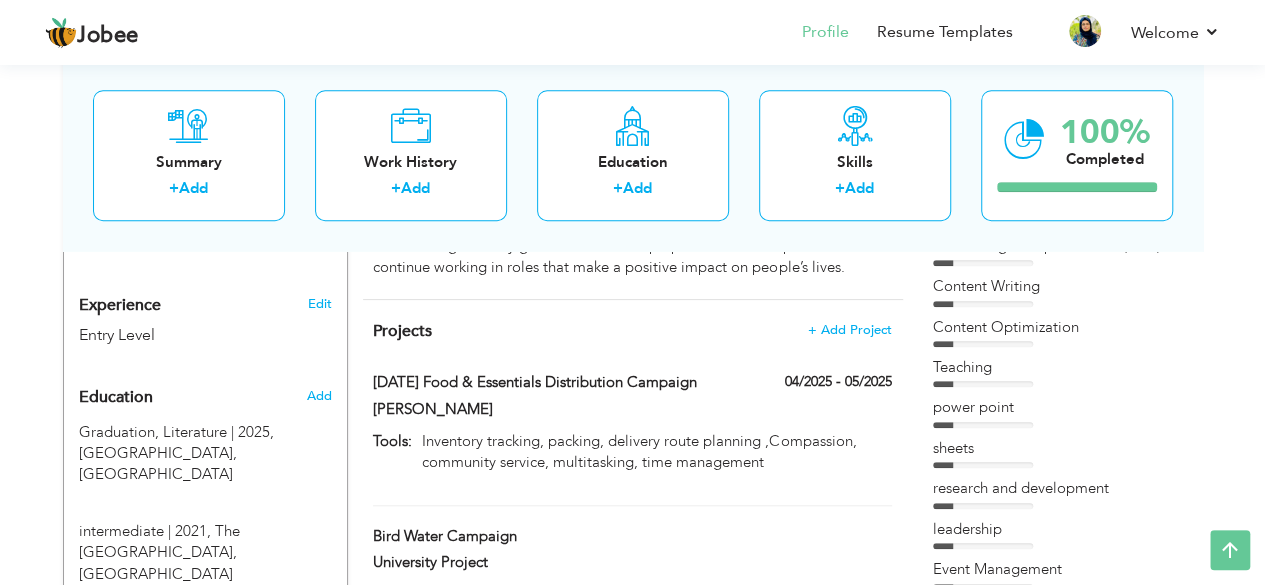 scroll, scrollTop: 678, scrollLeft: 0, axis: vertical 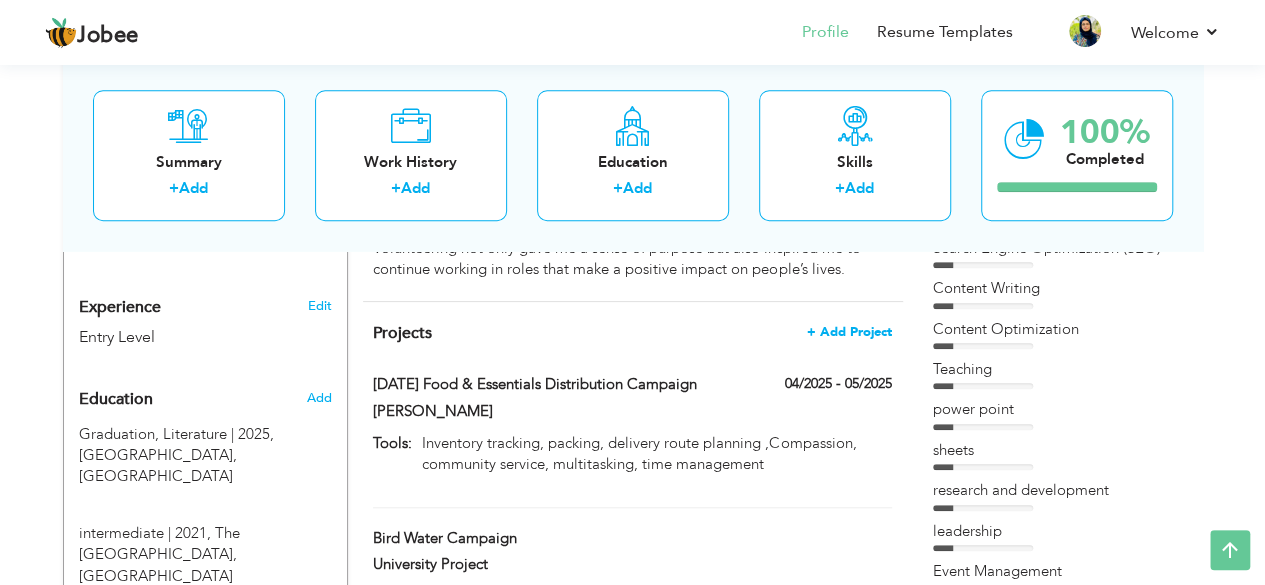 click on "+ Add Project" at bounding box center [849, 332] 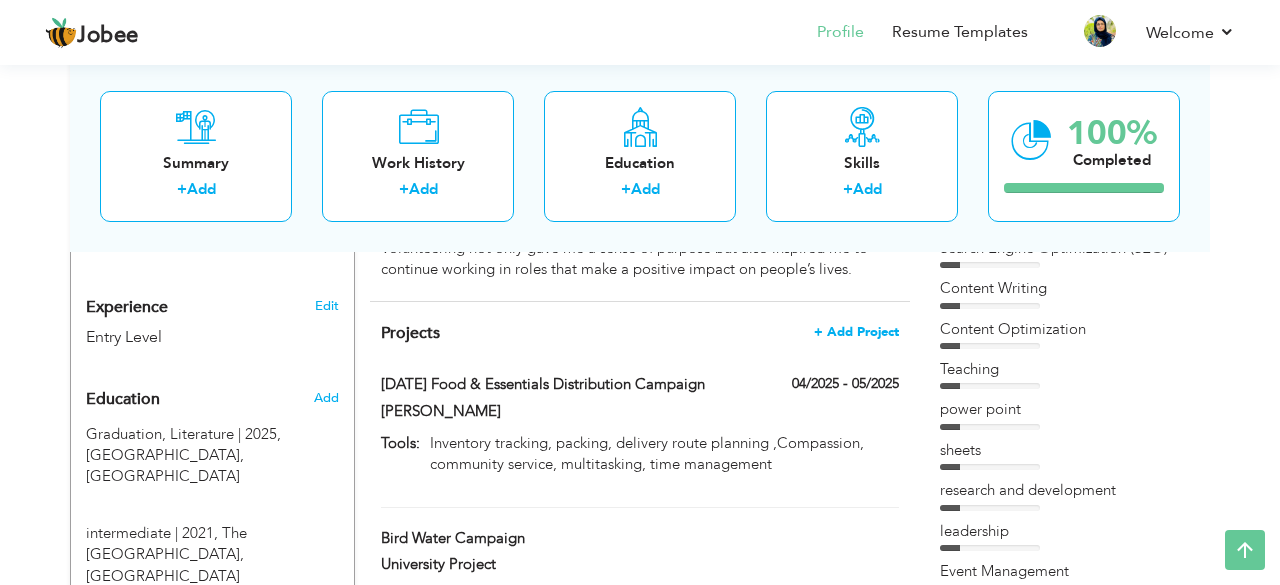 click on "Jobee
Profile
Resume Templates
Resume Templates
Cover Letters
About
My Resume
Welcome
Settings
Log off
Welcome" at bounding box center [640, 332] 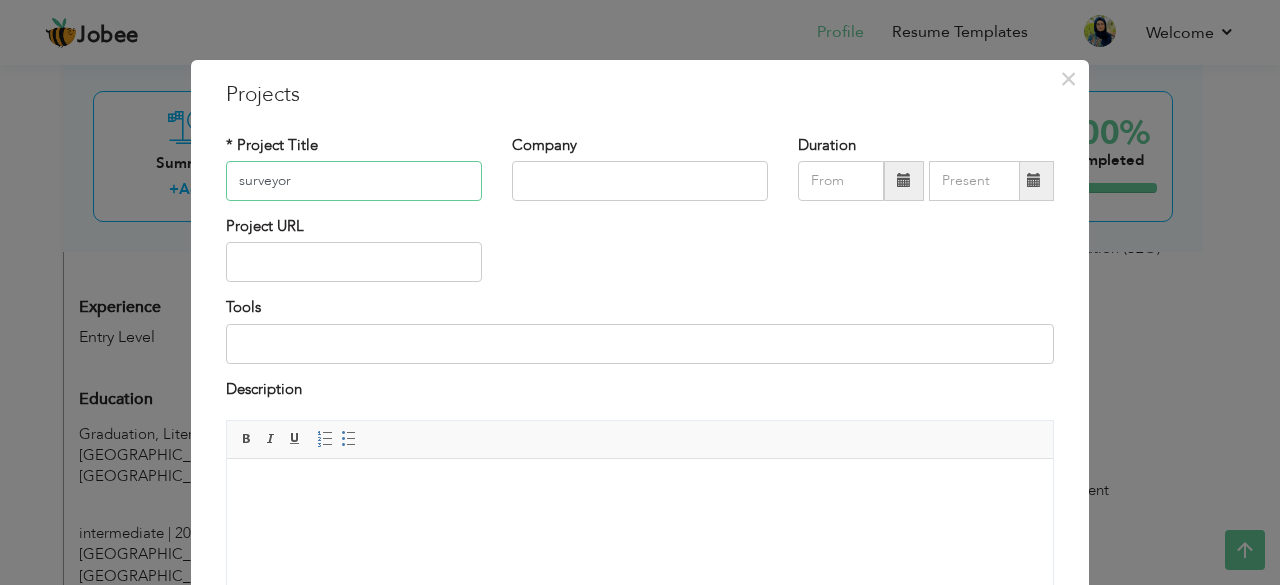 type on "surveyor" 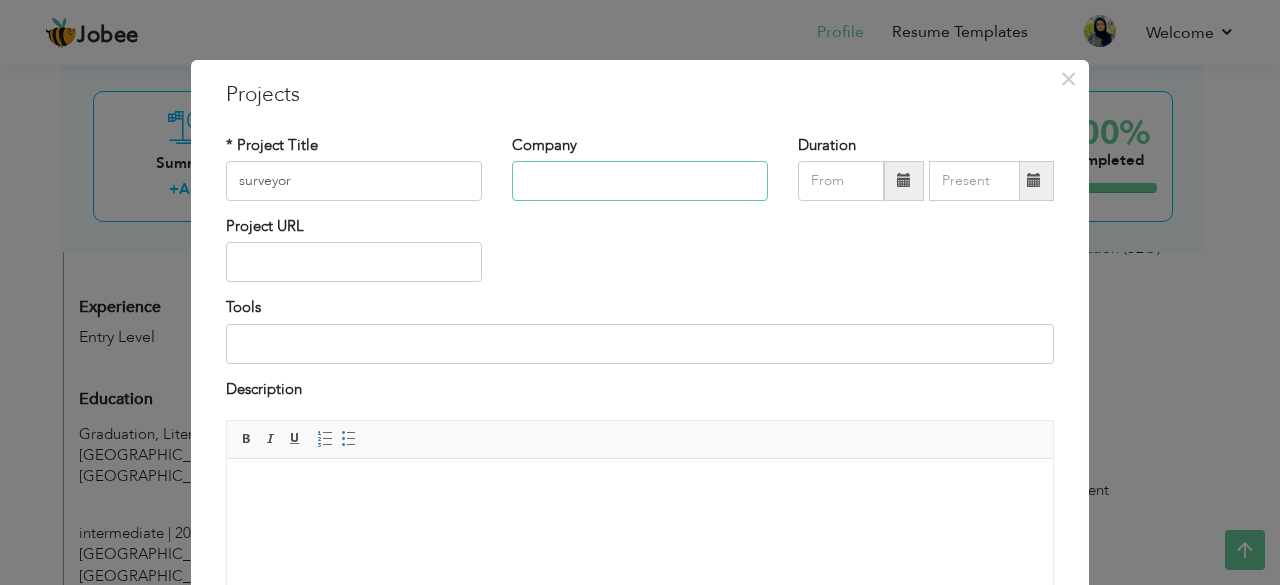 click at bounding box center (640, 181) 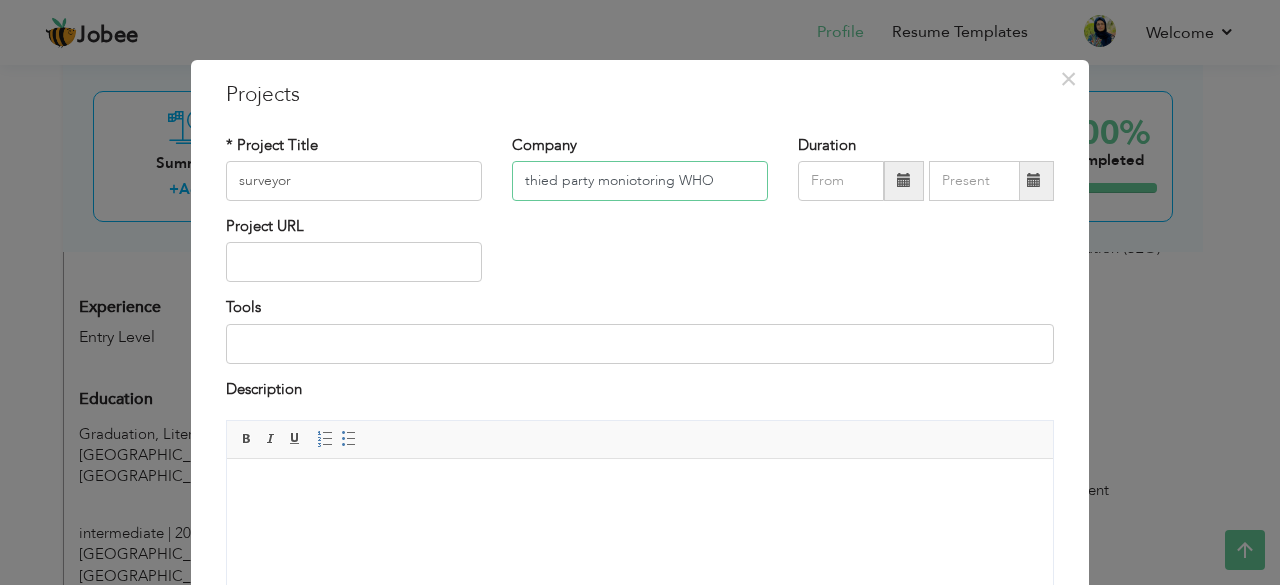 click on "thied party moniotoring WHO" at bounding box center [640, 181] 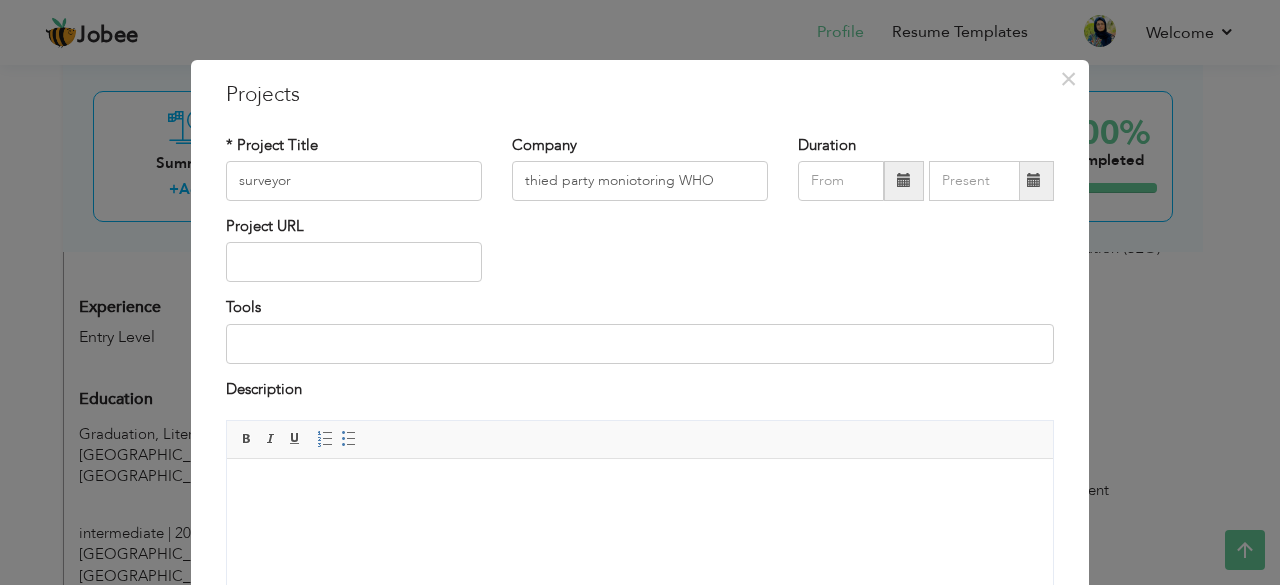 drag, startPoint x: 616, startPoint y: 187, endPoint x: 705, endPoint y: 105, distance: 121.016525 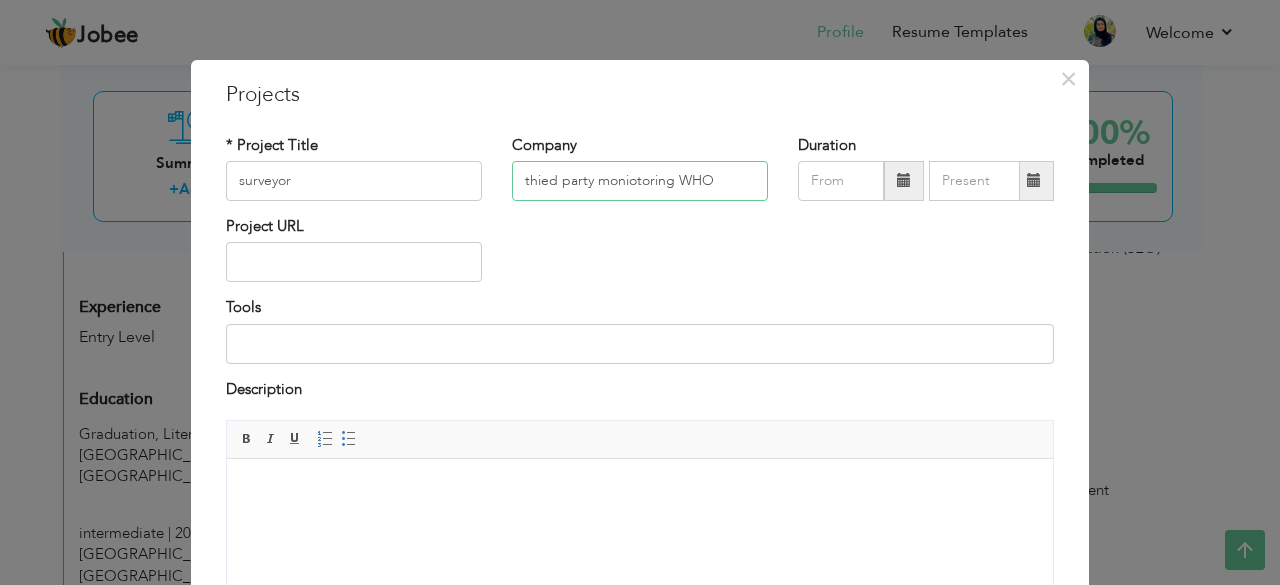 click on "thied party moniotoring WHO" at bounding box center (640, 181) 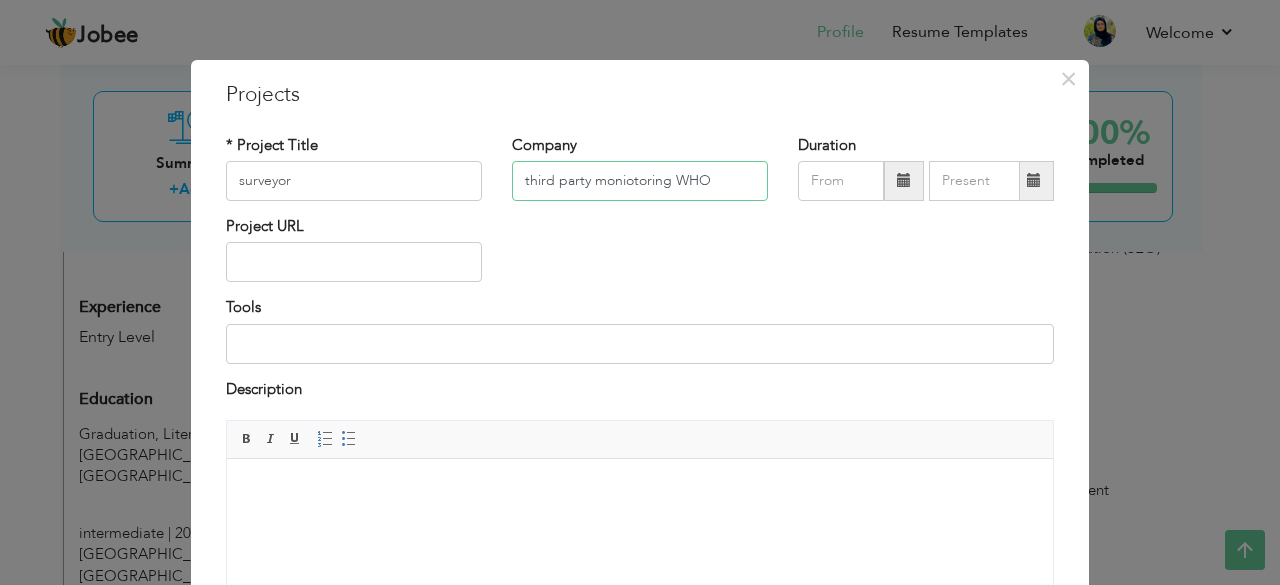 click on "third party moniotoring WHO" at bounding box center [640, 181] 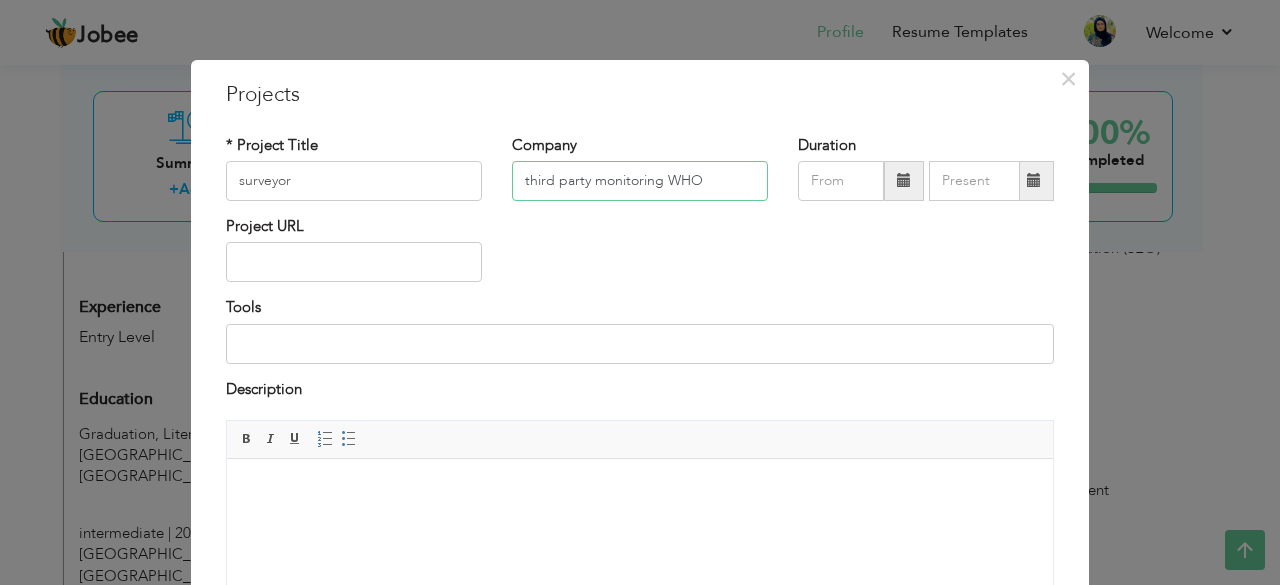 type on "third party monitoring WHO" 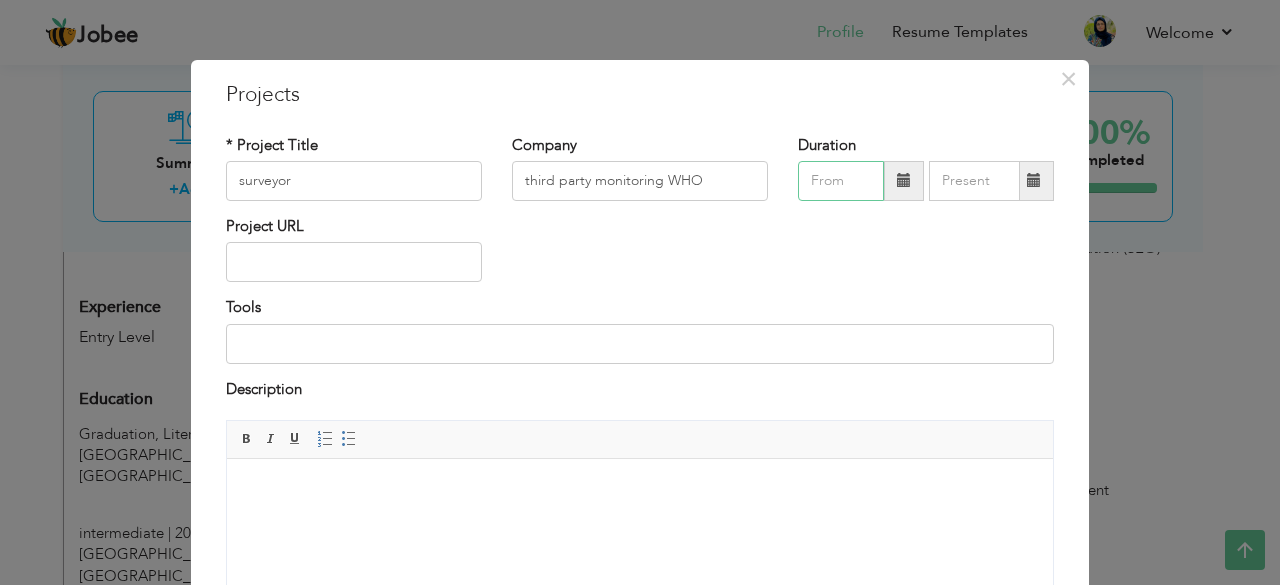type on "07/2025" 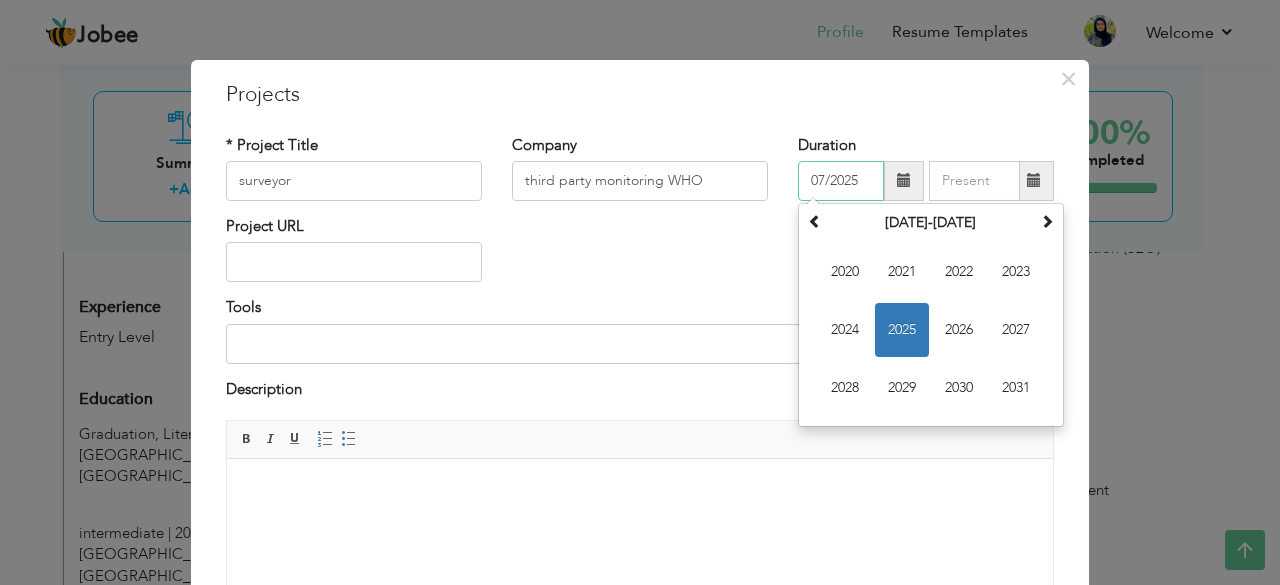 click on "07/2025" at bounding box center [841, 181] 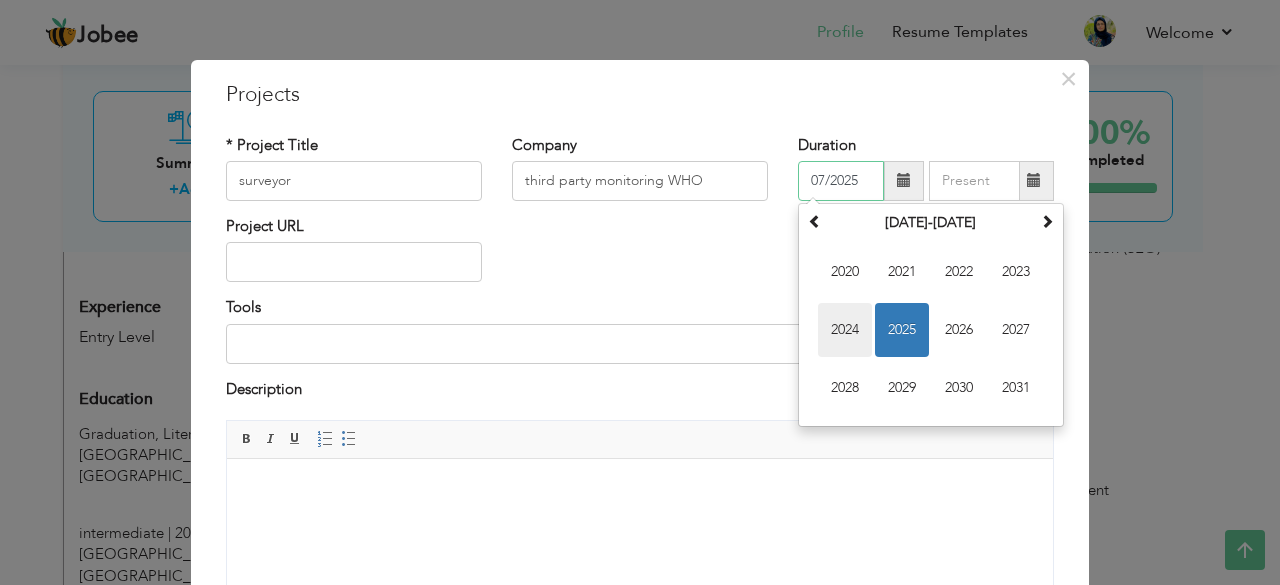 click on "2024" at bounding box center (845, 330) 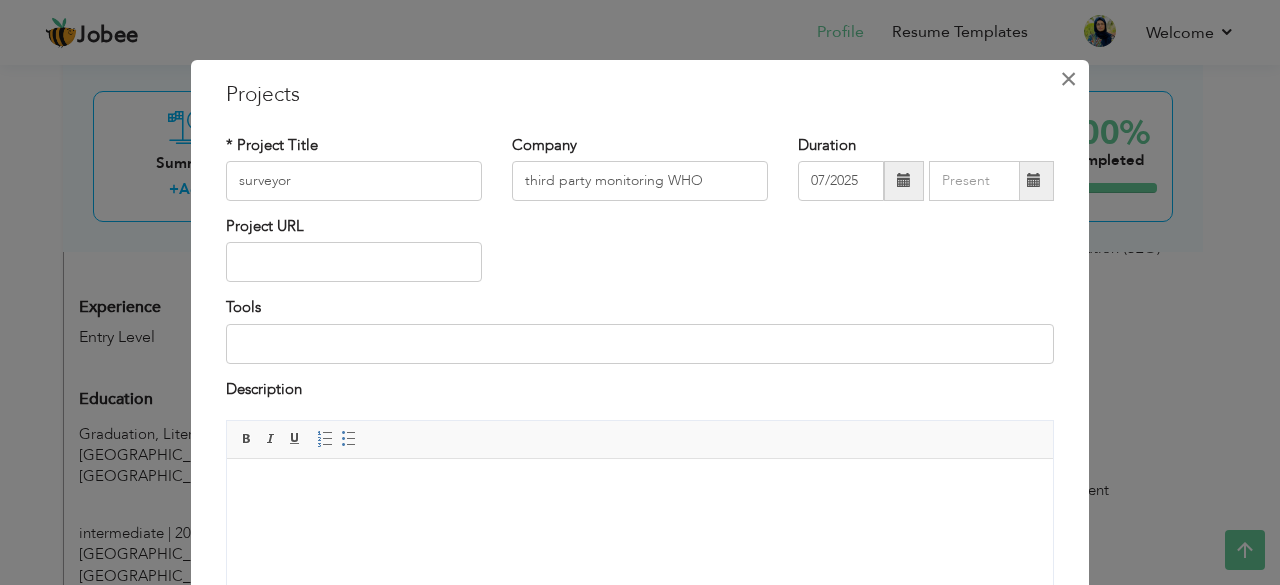 click on "×" at bounding box center [1068, 79] 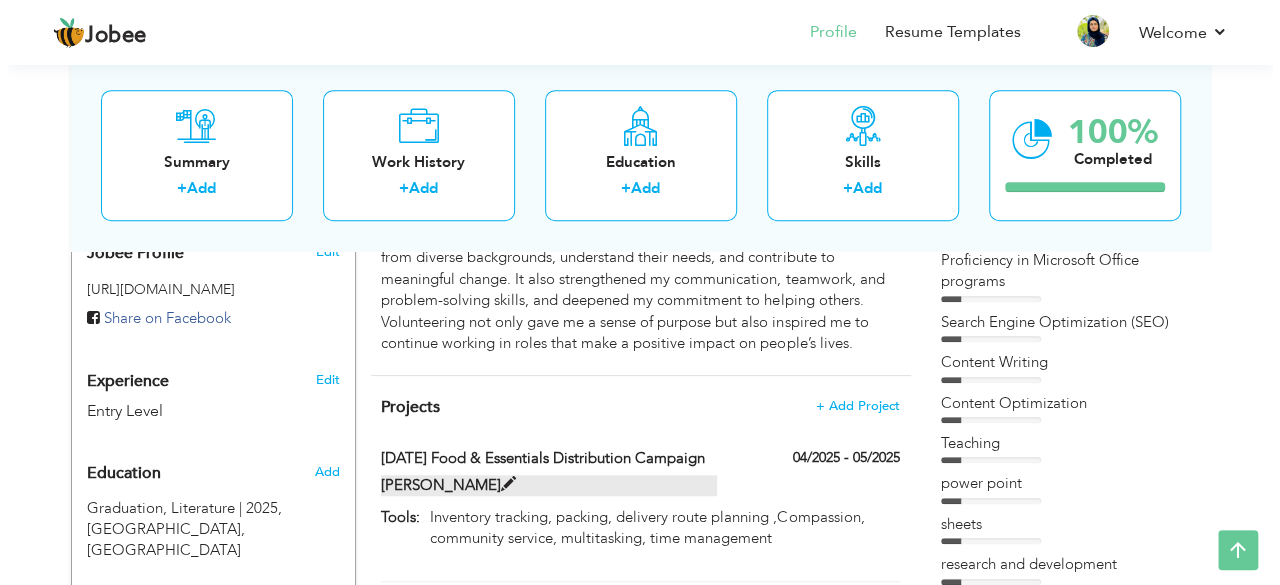 scroll, scrollTop: 606, scrollLeft: 0, axis: vertical 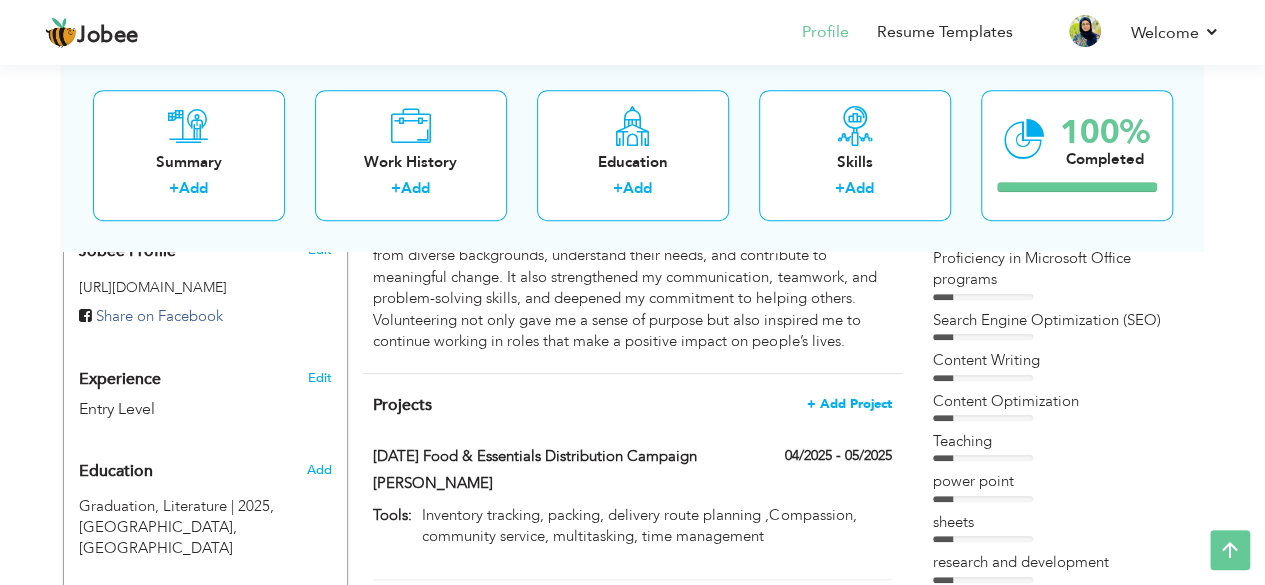 click on "+ Add Project" at bounding box center [849, 404] 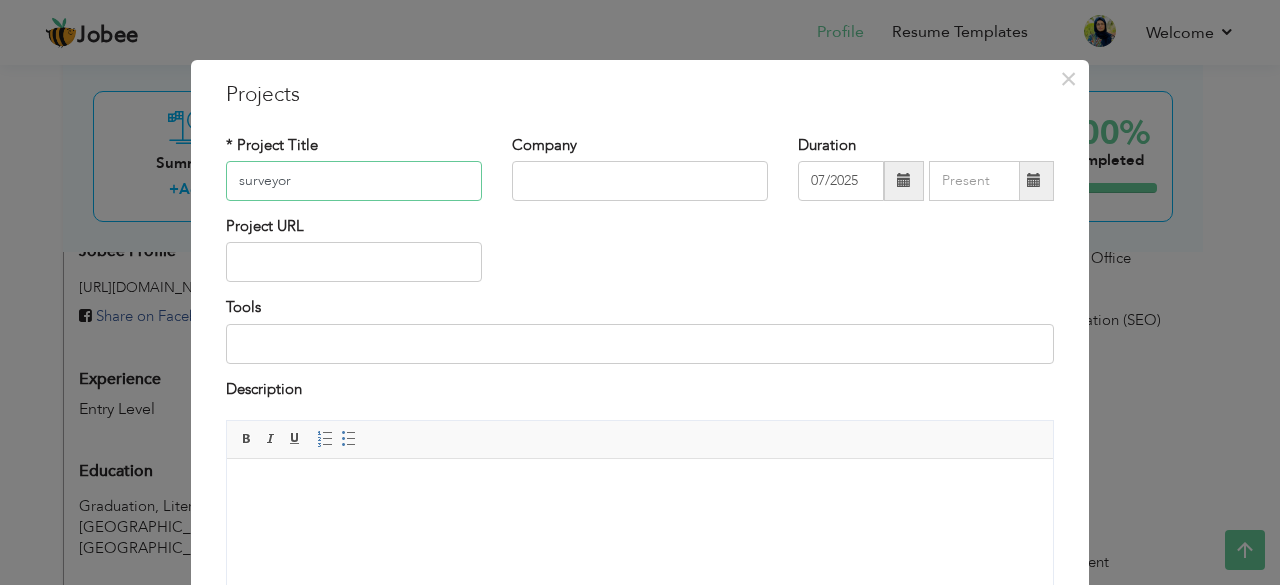 type on "surveyor" 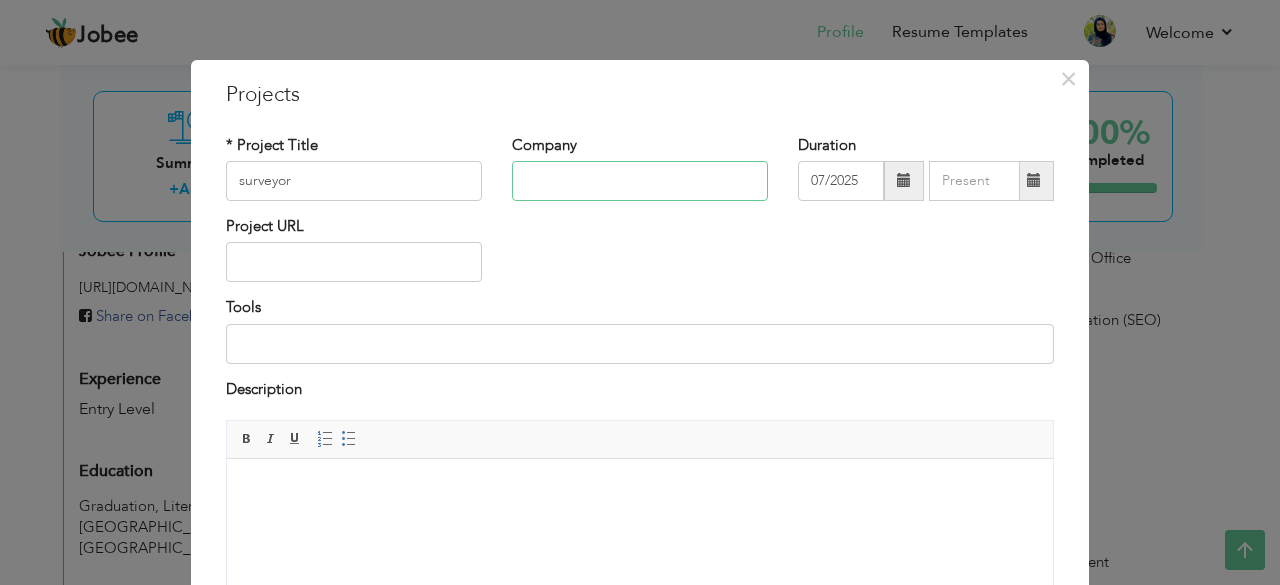 click at bounding box center [640, 181] 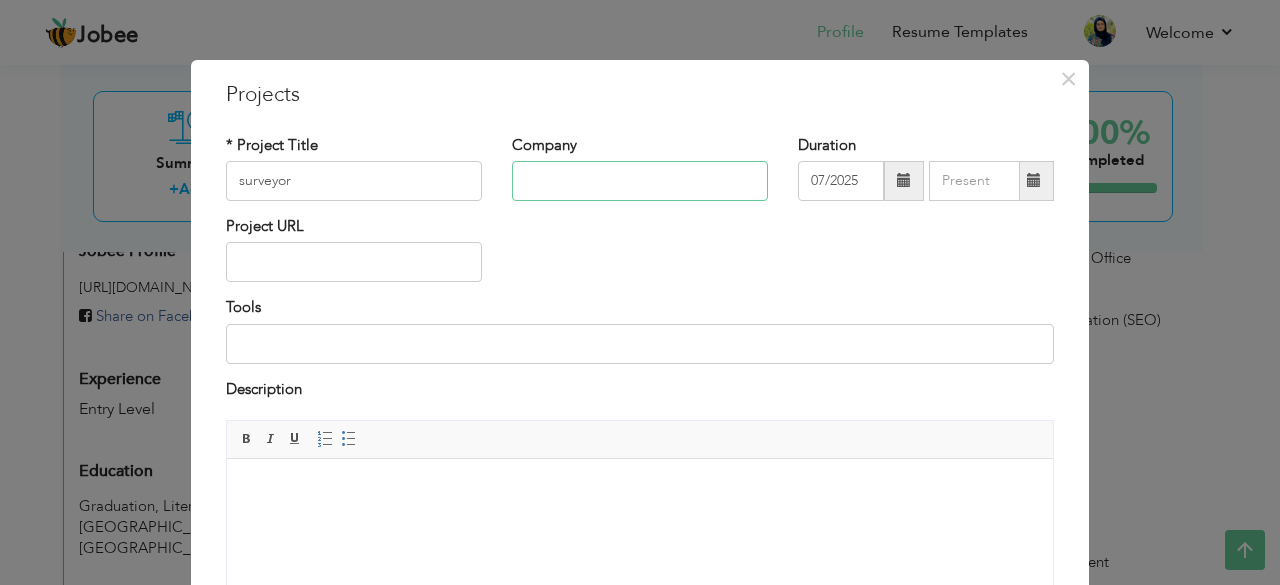 type on "t" 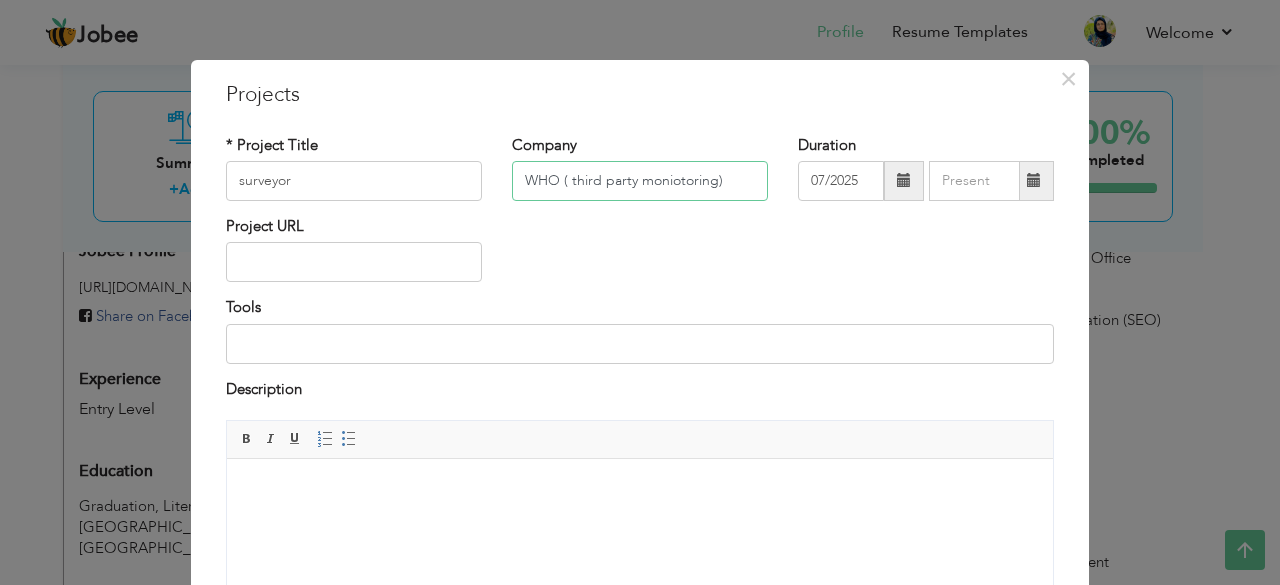 click on "WHO ( third party moniotoring)" at bounding box center [640, 181] 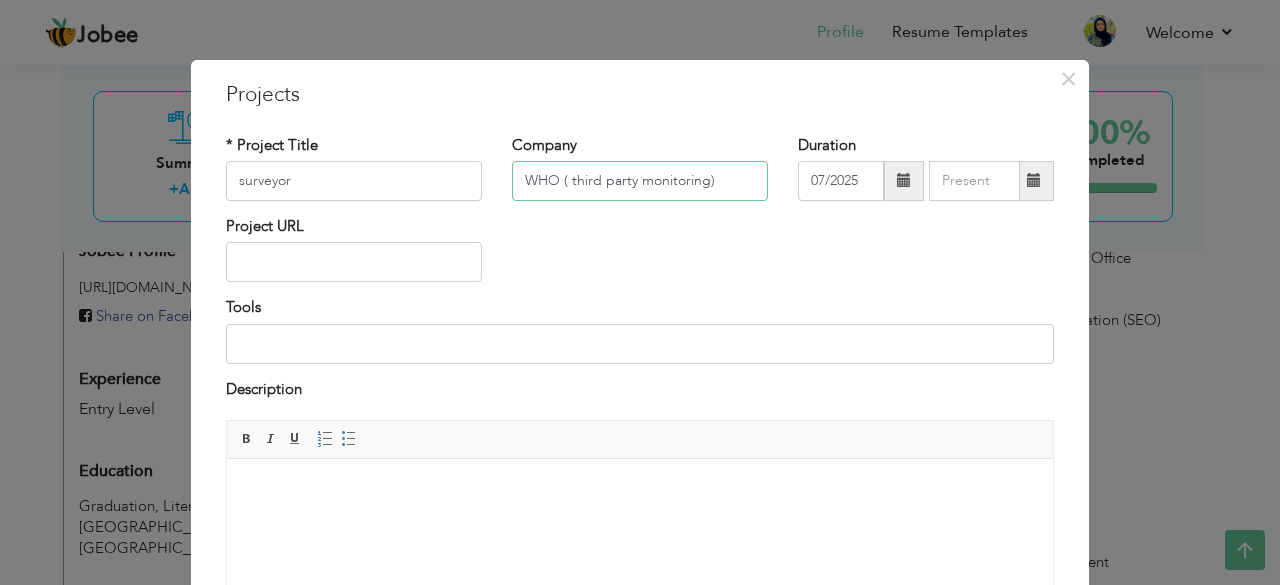 type on "WHO ( third party monitoring)" 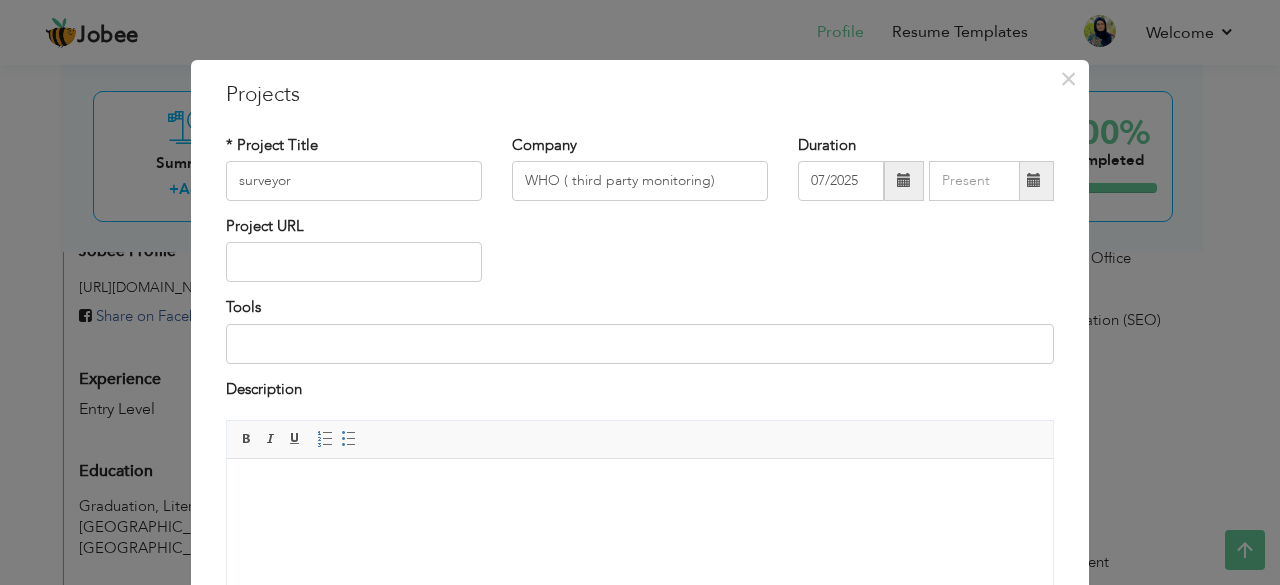 click at bounding box center (904, 181) 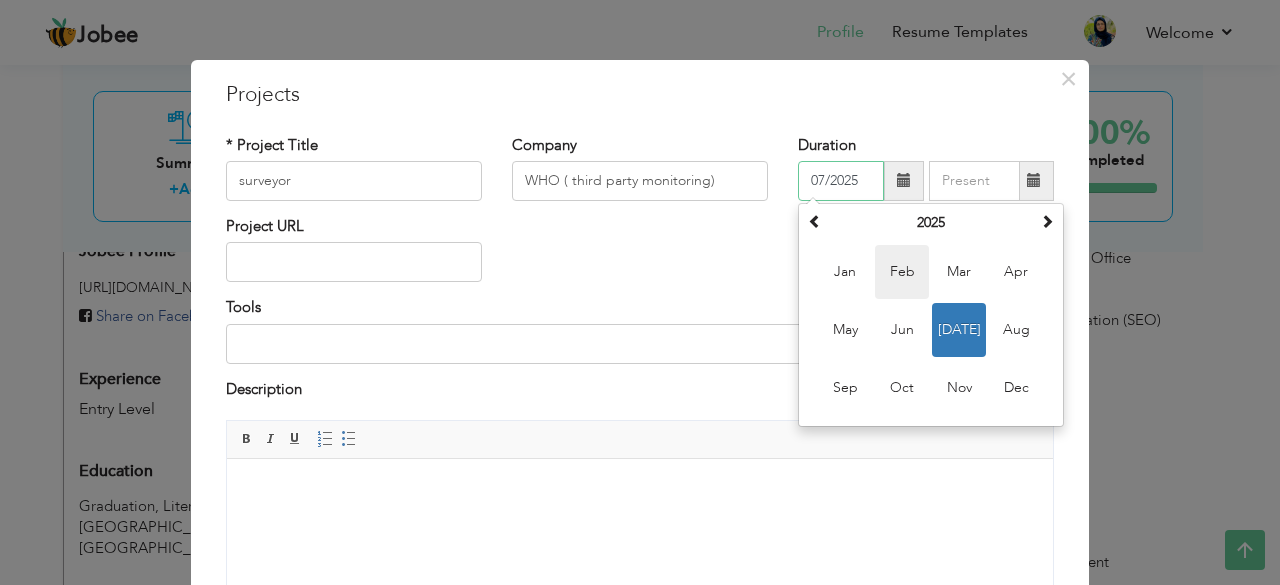 click on "Feb" at bounding box center (902, 272) 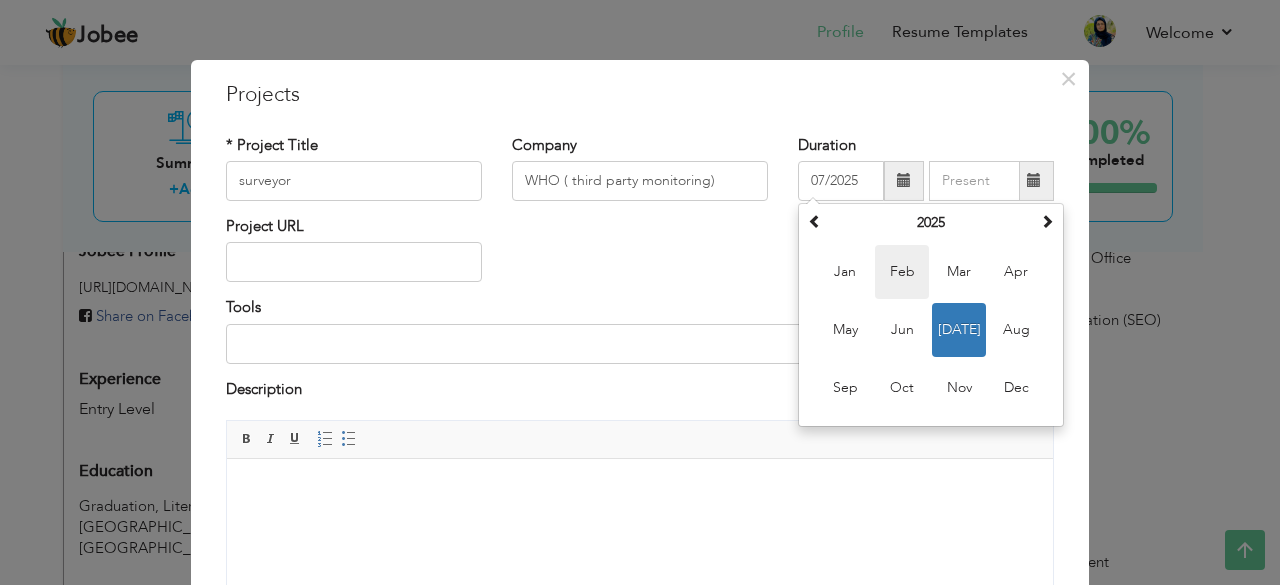 type on "02/2025" 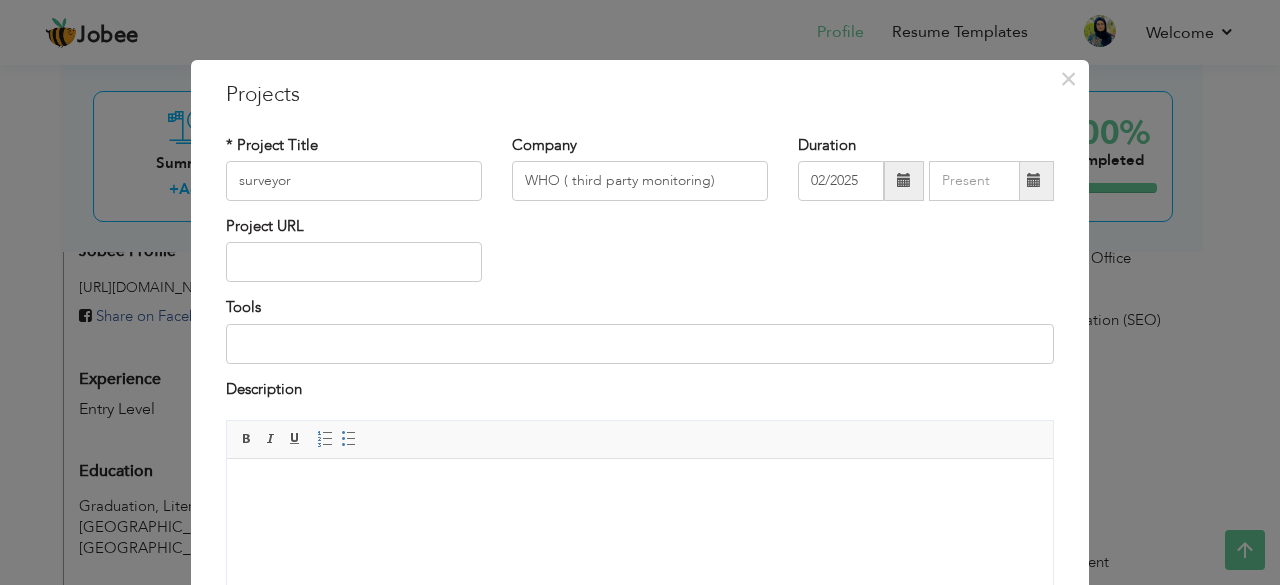 click at bounding box center (1034, 180) 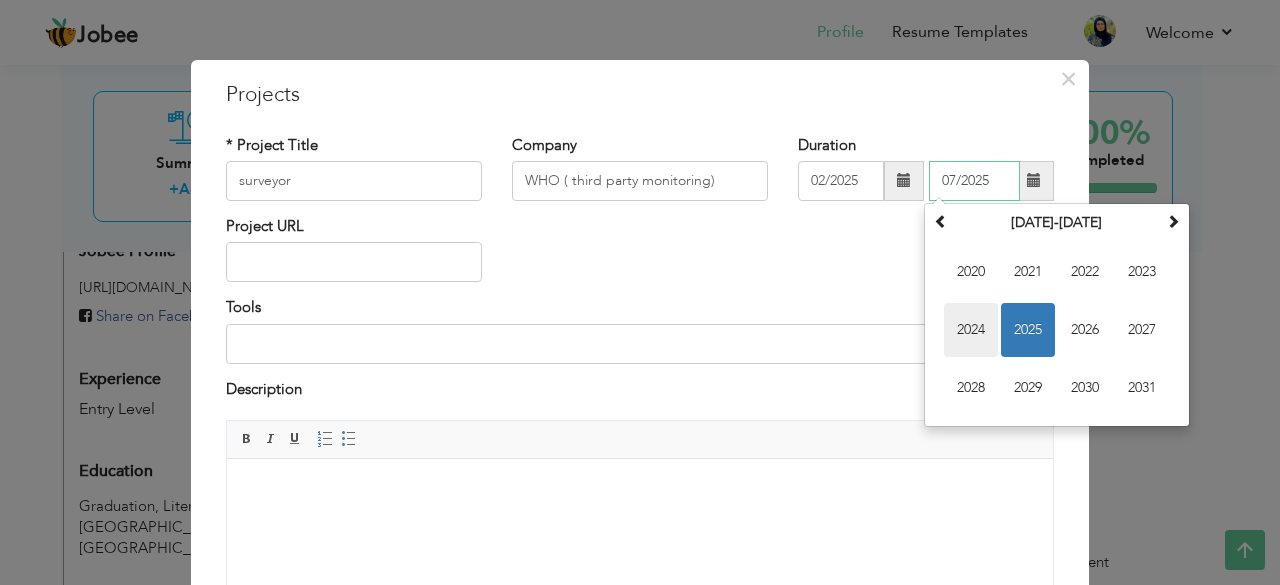 click on "2024" at bounding box center [971, 330] 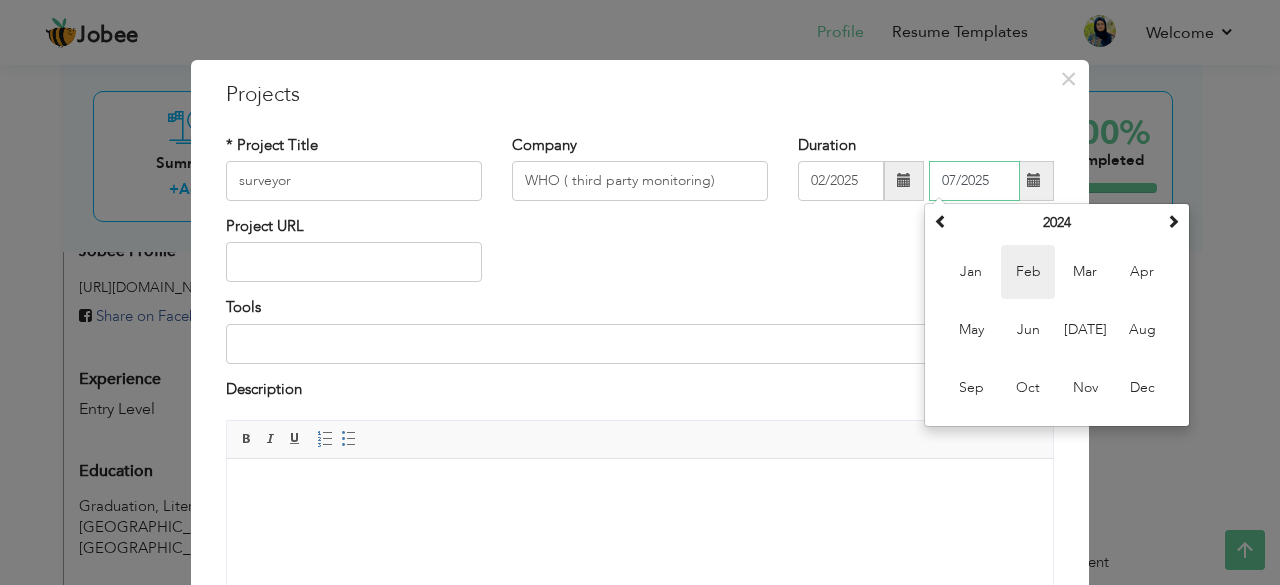 click on "Feb" at bounding box center (1028, 272) 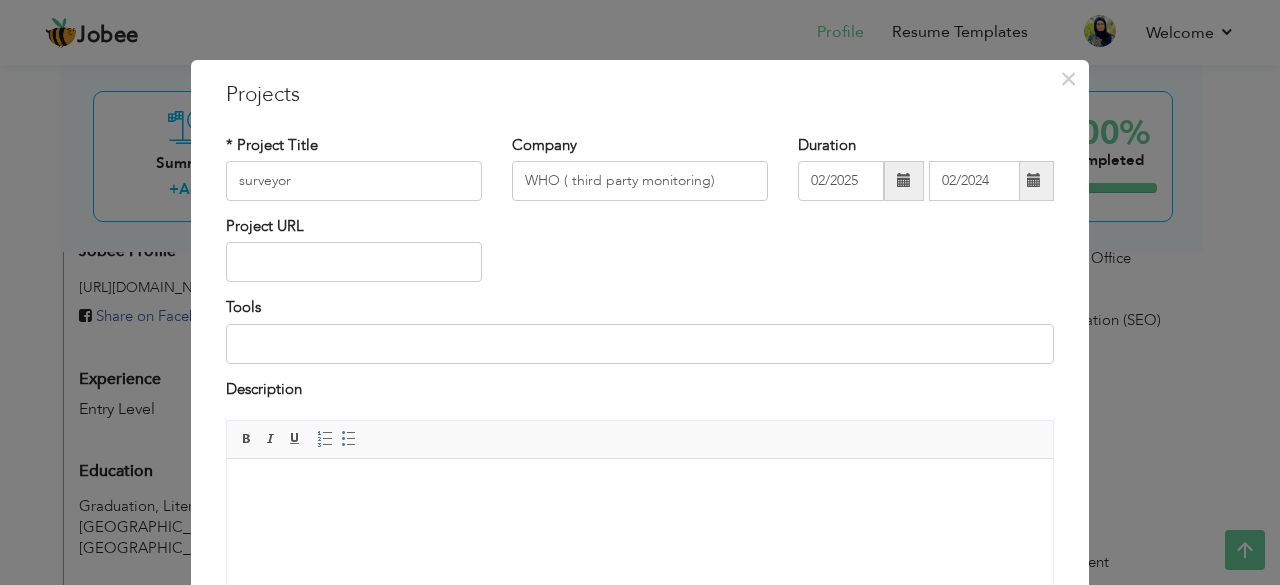 click at bounding box center [904, 180] 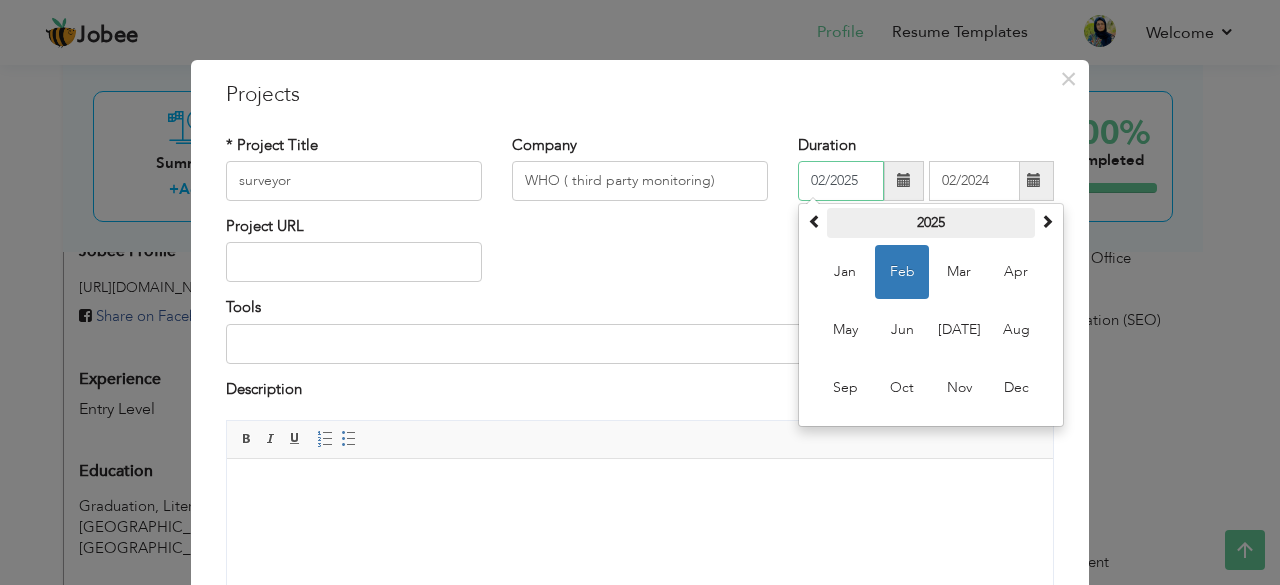 click on "2025" at bounding box center [931, 223] 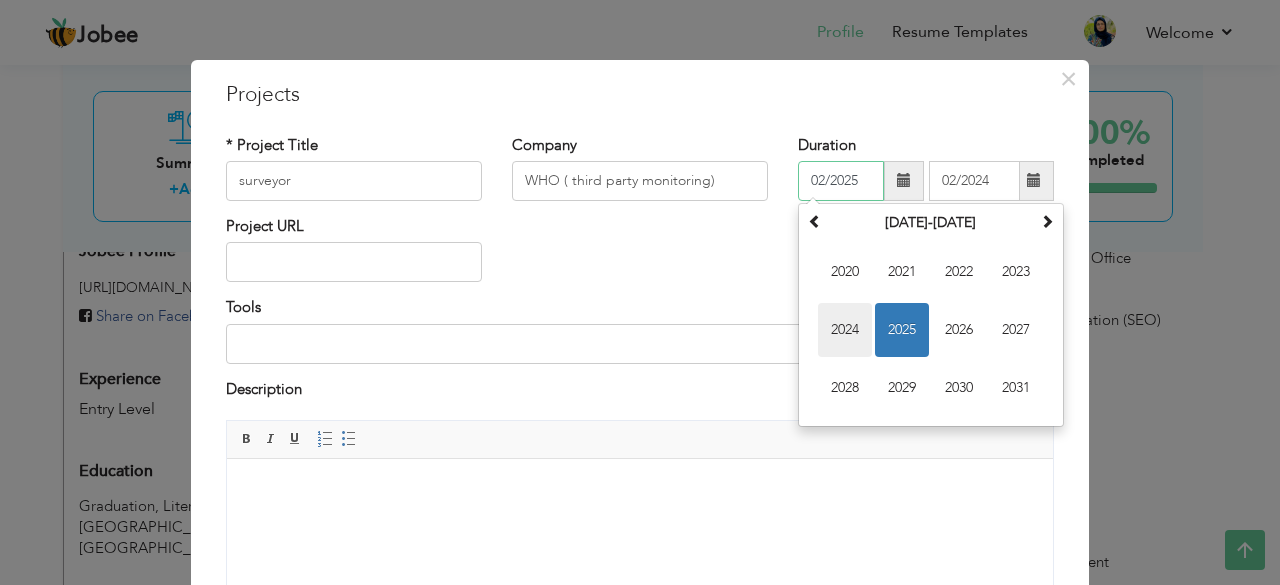 click on "2024" at bounding box center (845, 330) 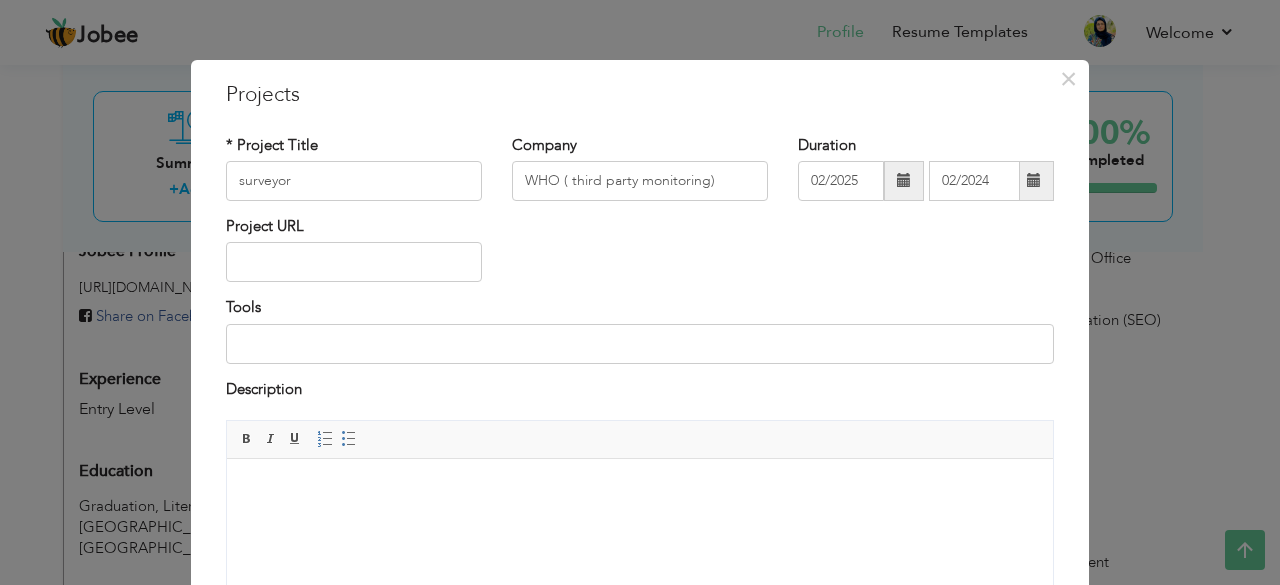 click at bounding box center (1034, 180) 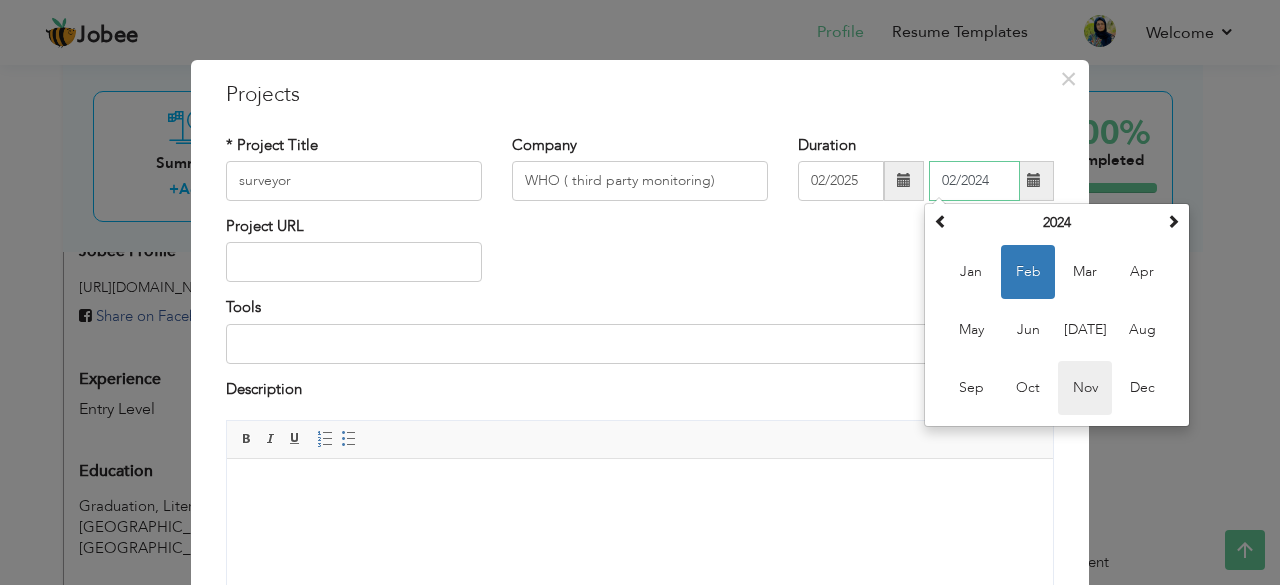 click on "Nov" at bounding box center [1085, 388] 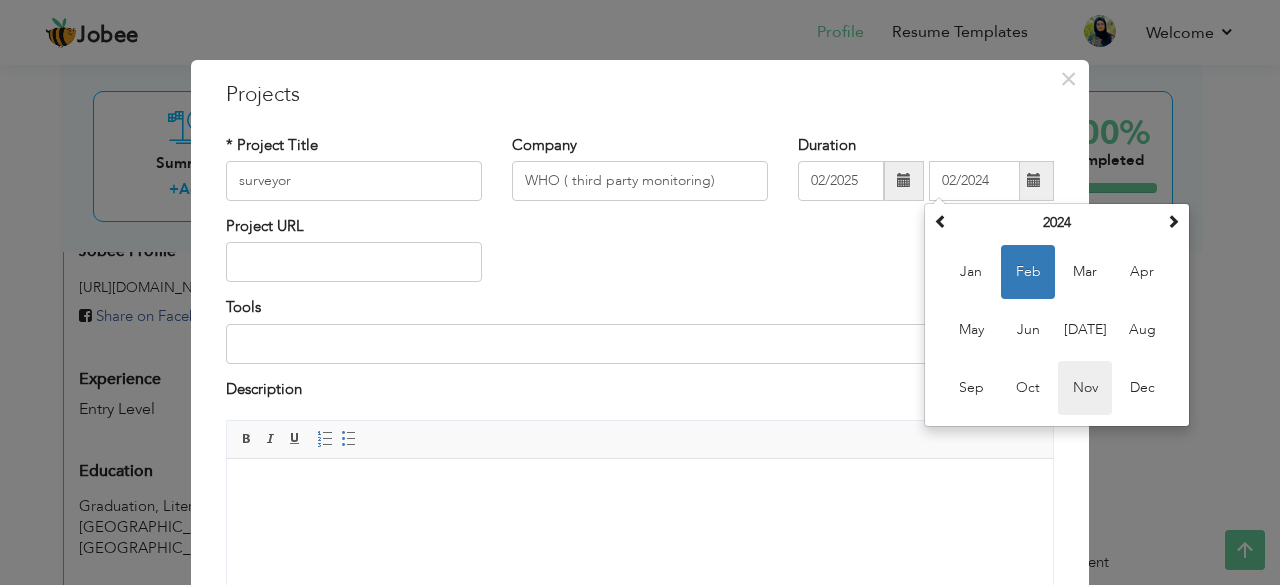 type on "11/2024" 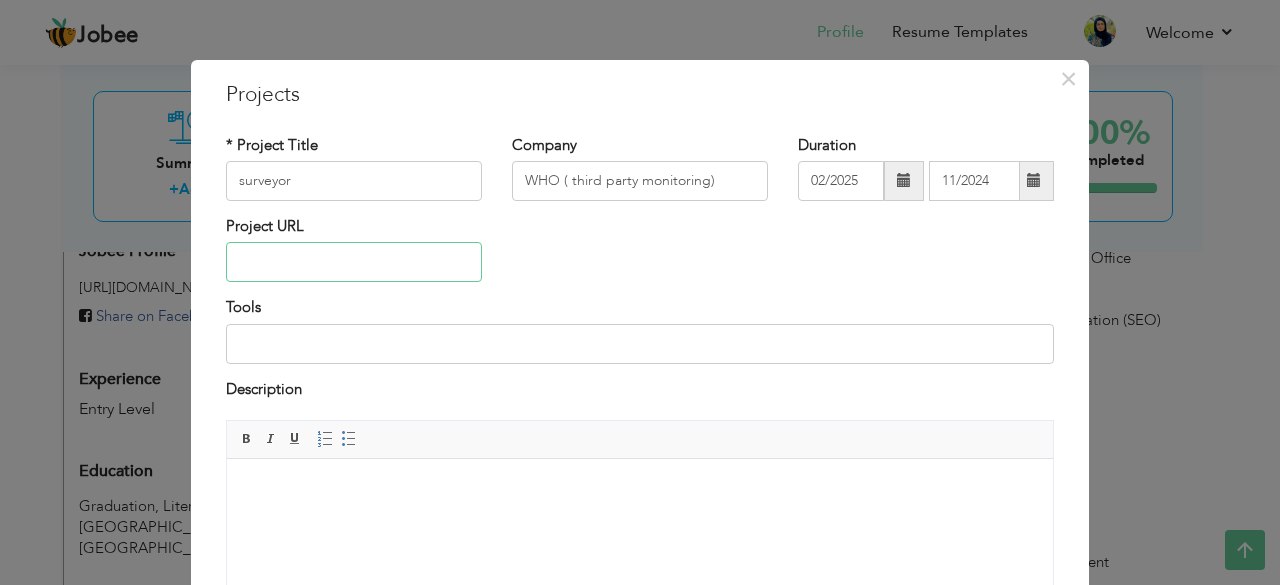 click at bounding box center (354, 262) 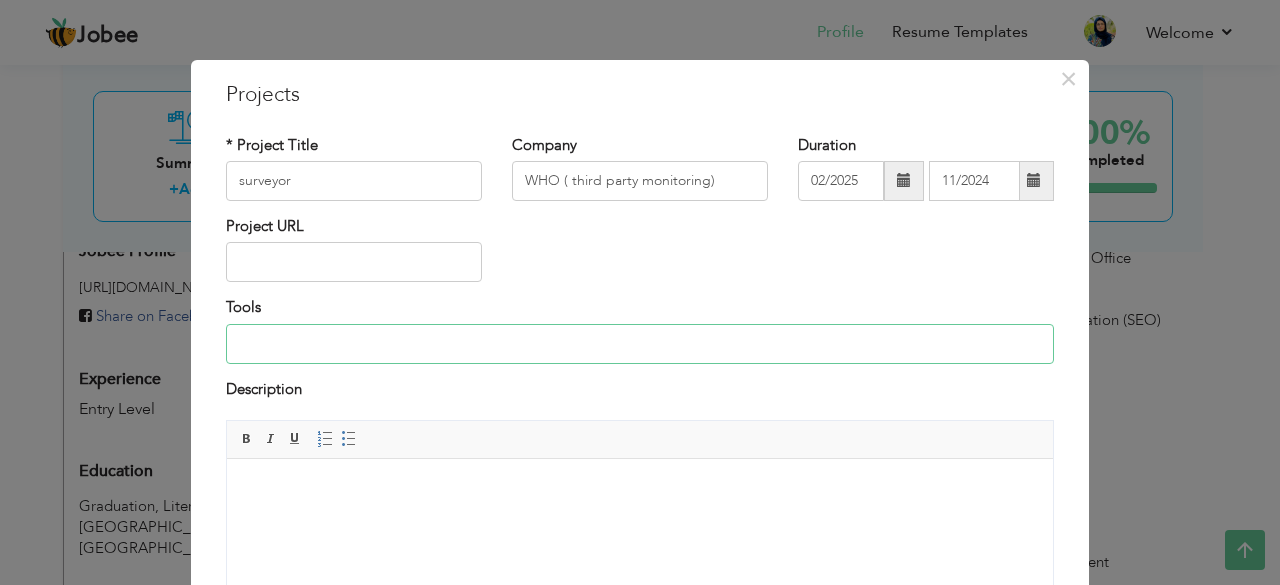 click at bounding box center (640, 344) 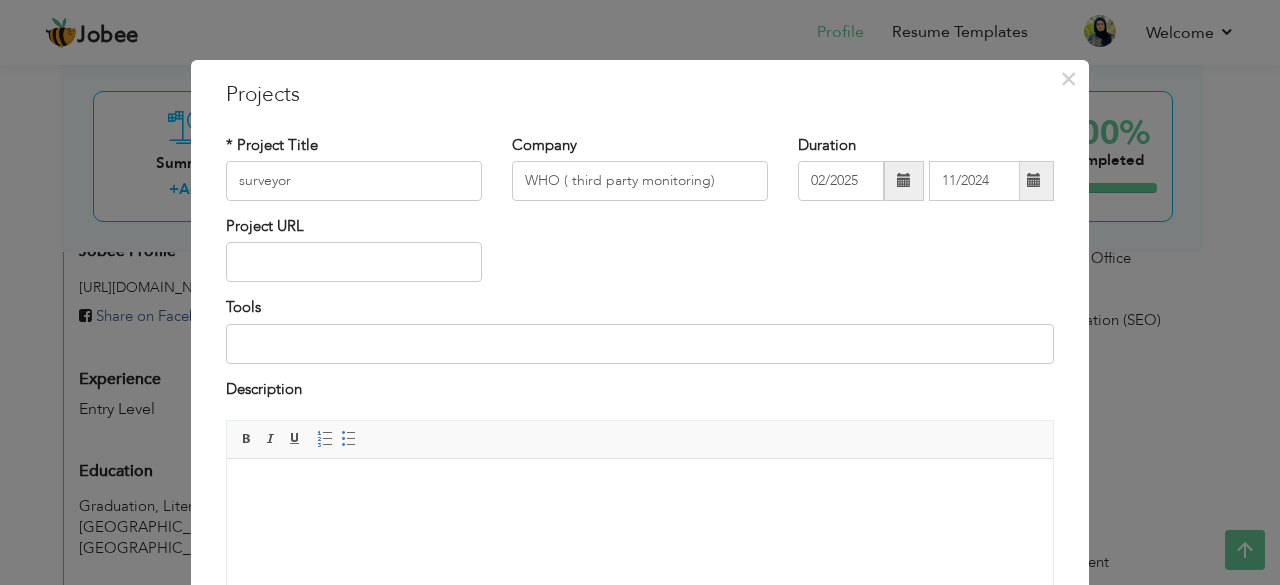 click at bounding box center [640, 489] 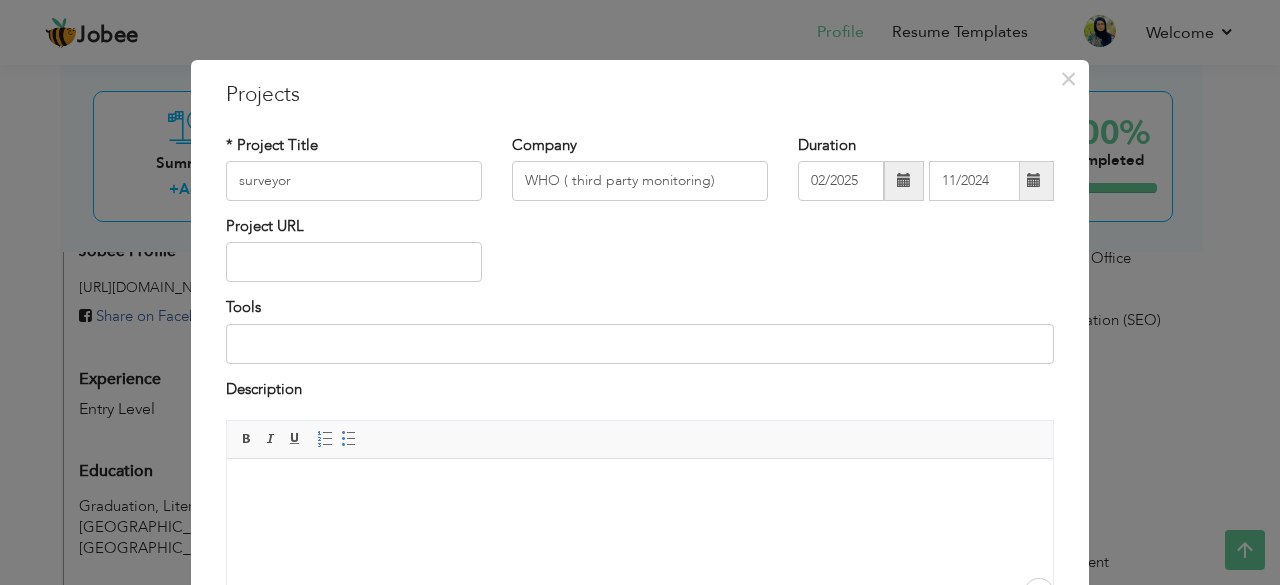 type 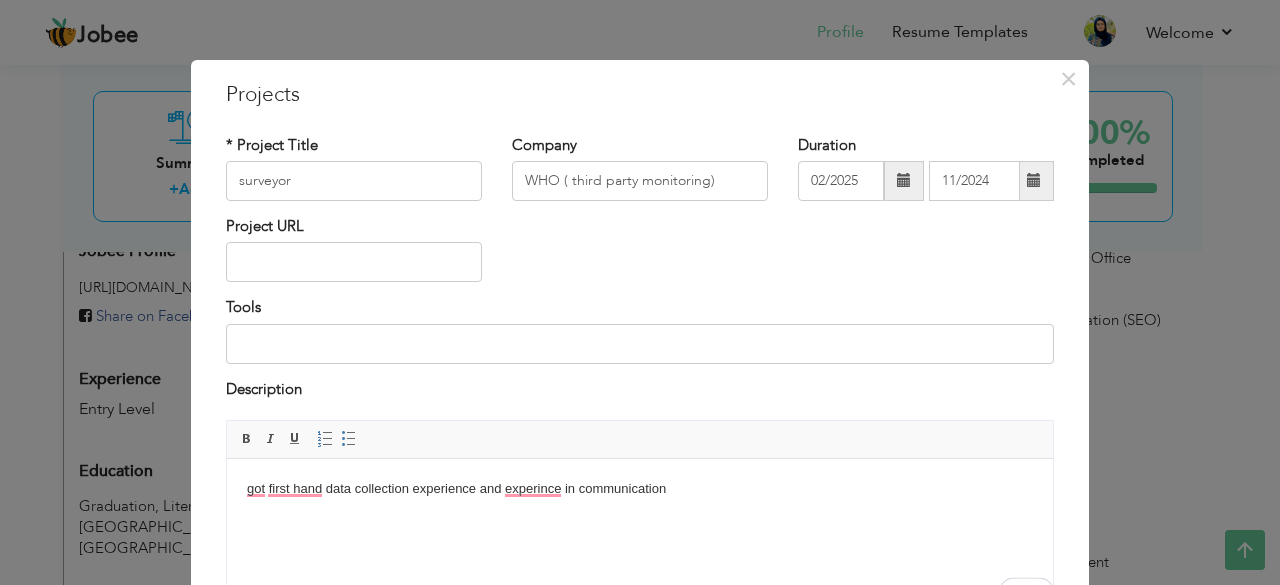 drag, startPoint x: 243, startPoint y: 489, endPoint x: 716, endPoint y: 474, distance: 473.2378 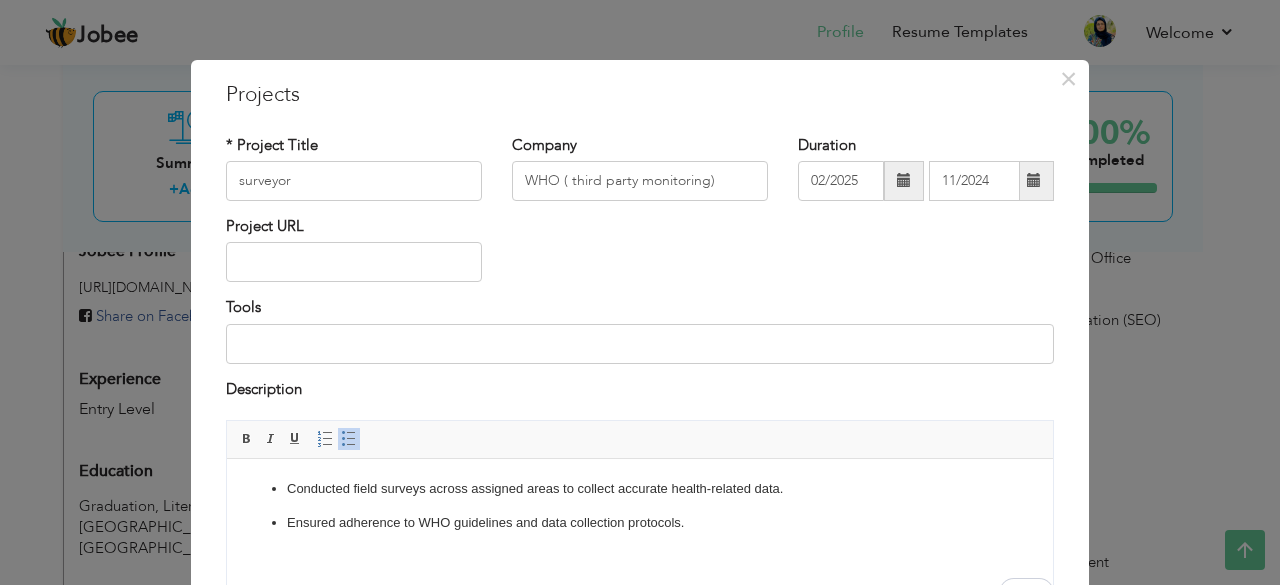 scroll, scrollTop: 209, scrollLeft: 0, axis: vertical 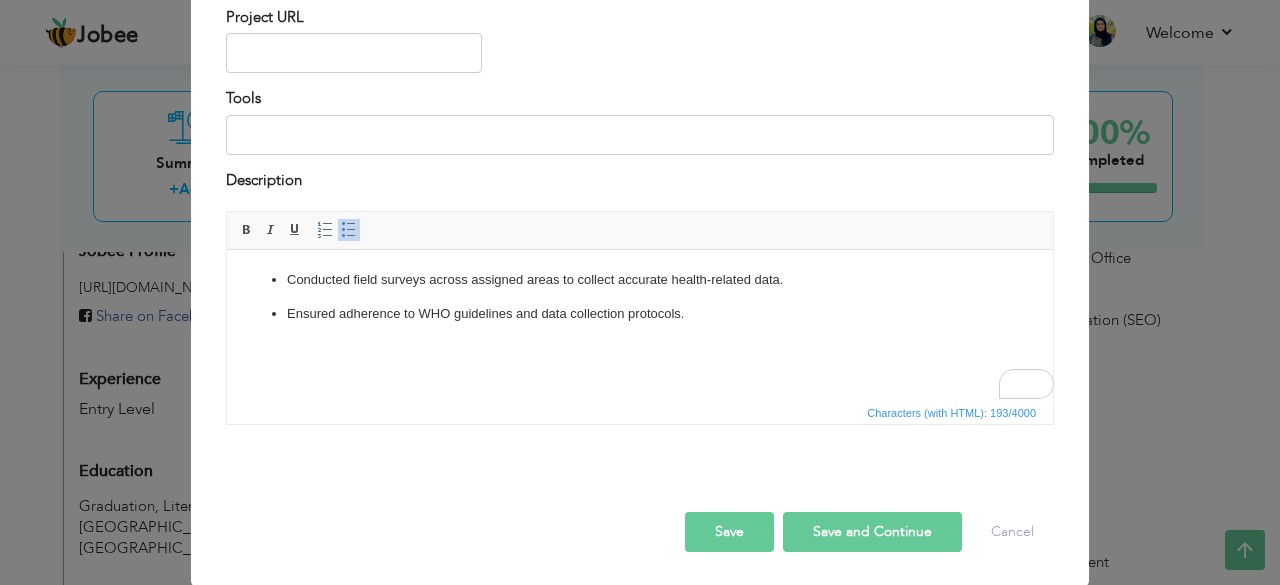 click on "Save" at bounding box center [729, 532] 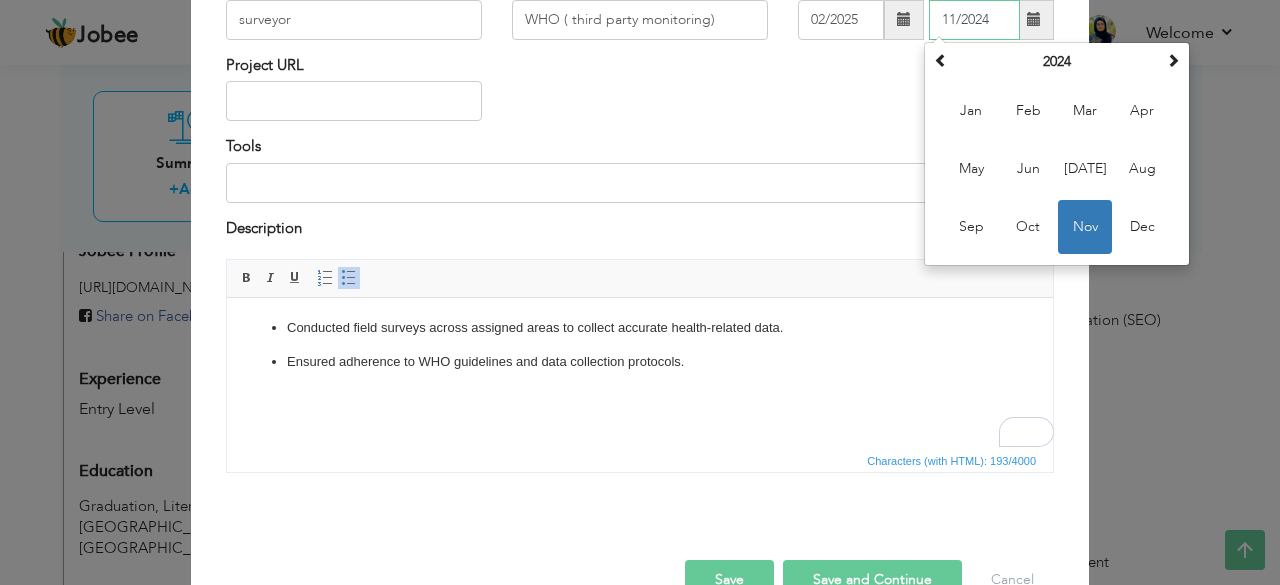 scroll, scrollTop: 162, scrollLeft: 0, axis: vertical 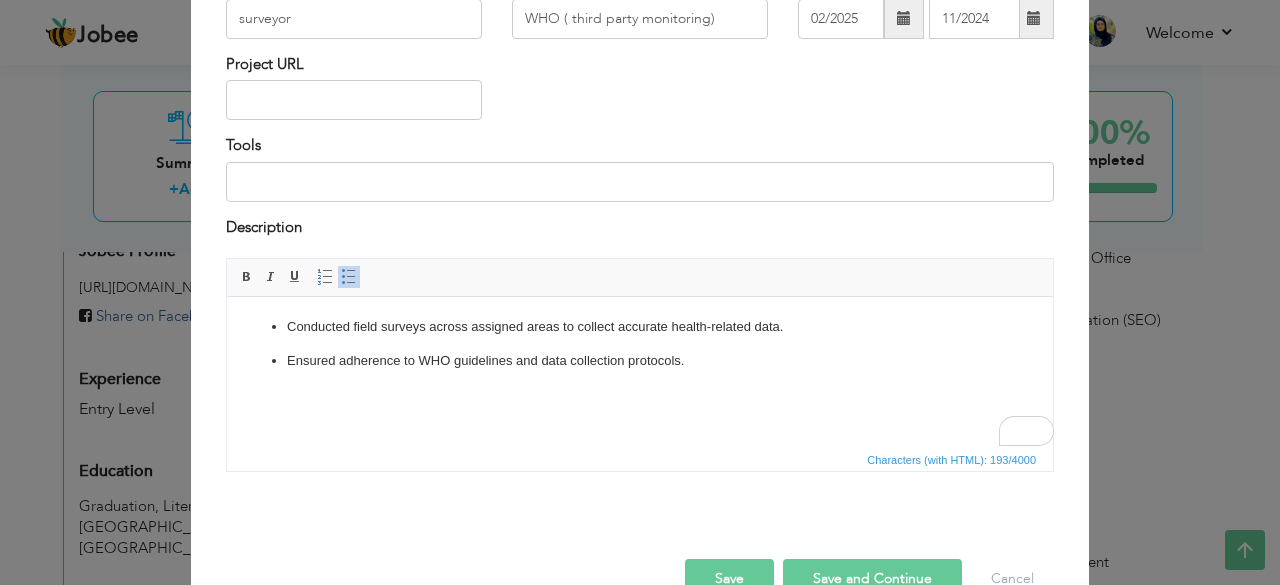click on "Save" at bounding box center (729, 579) 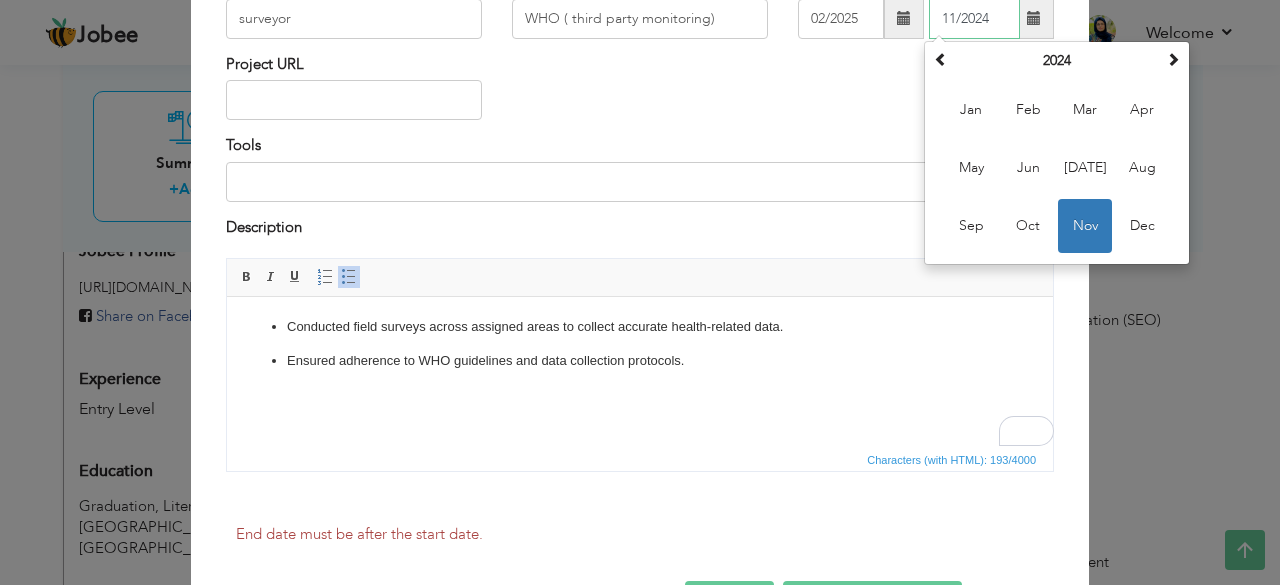 scroll, scrollTop: 160, scrollLeft: 0, axis: vertical 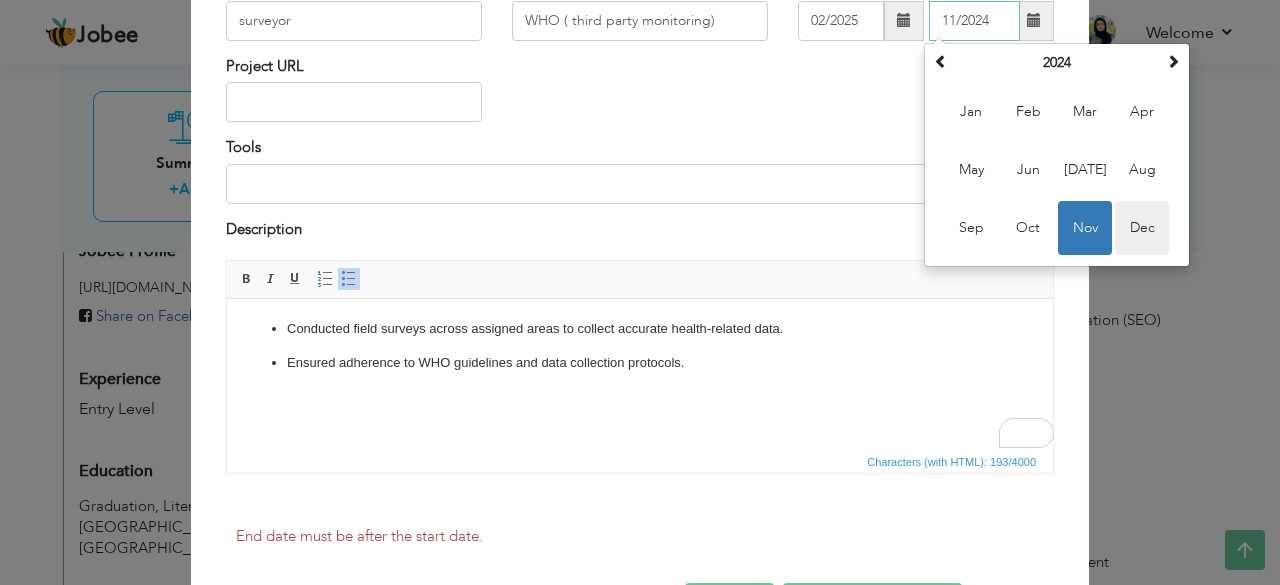 click on "Dec" at bounding box center (1142, 228) 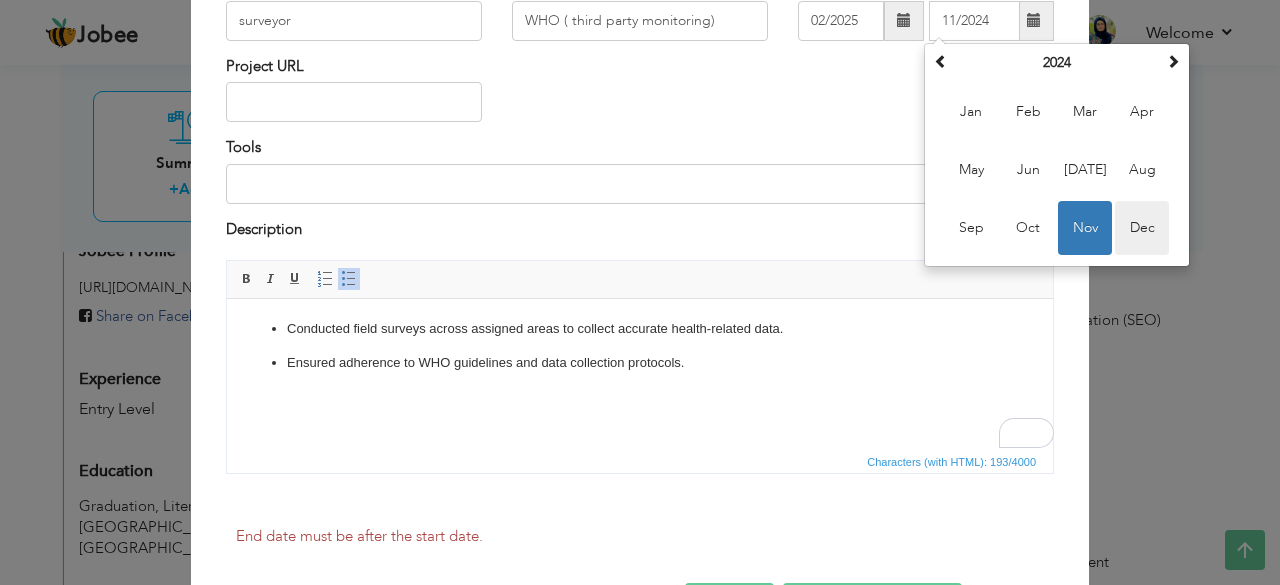 type on "12/2024" 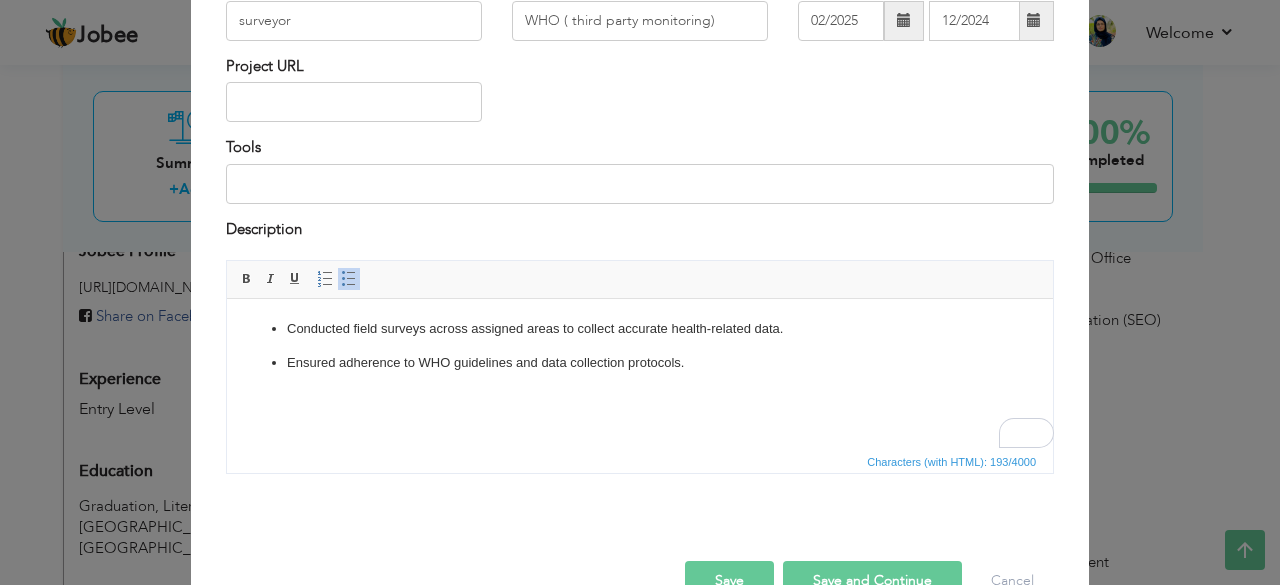 scroll, scrollTop: 209, scrollLeft: 0, axis: vertical 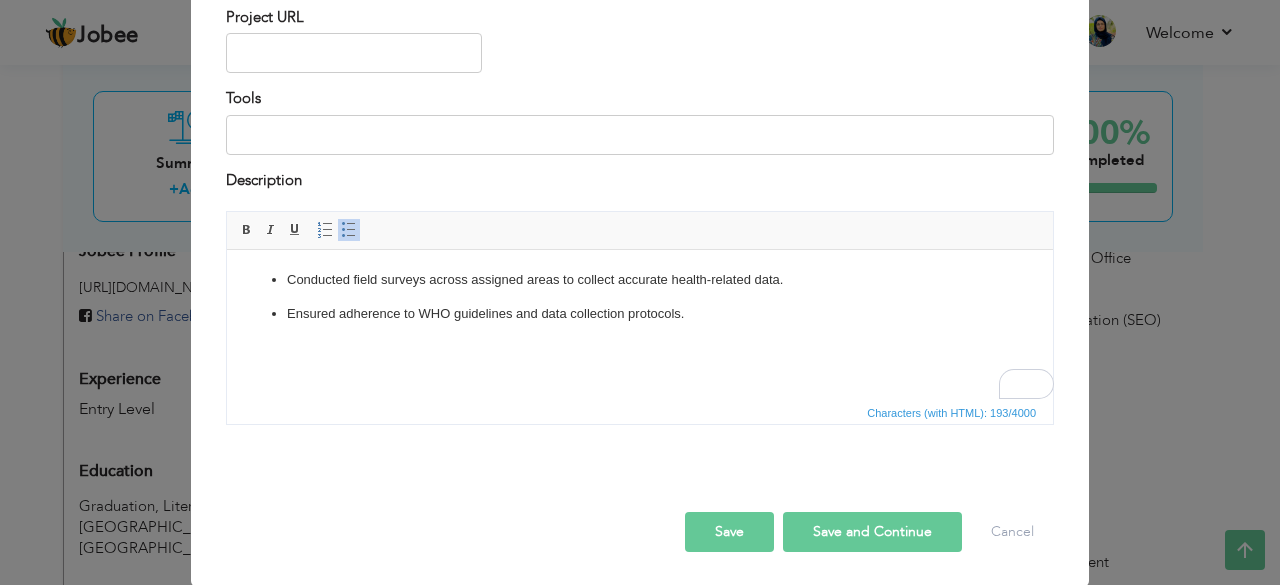 click on "Save and Continue" at bounding box center [872, 532] 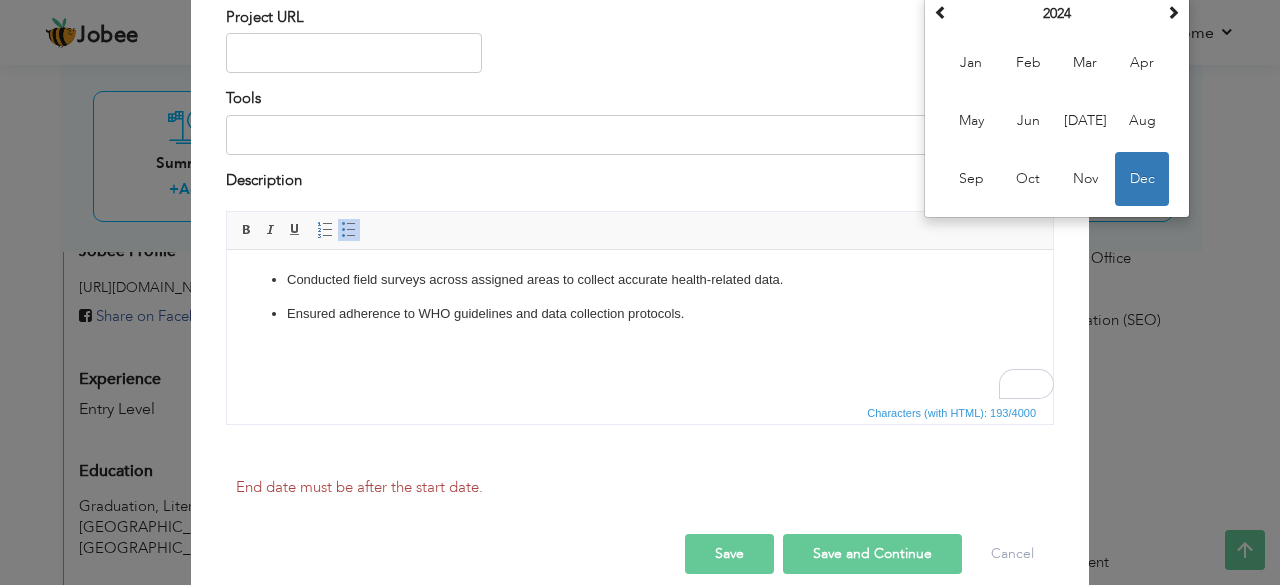 scroll, scrollTop: 0, scrollLeft: 0, axis: both 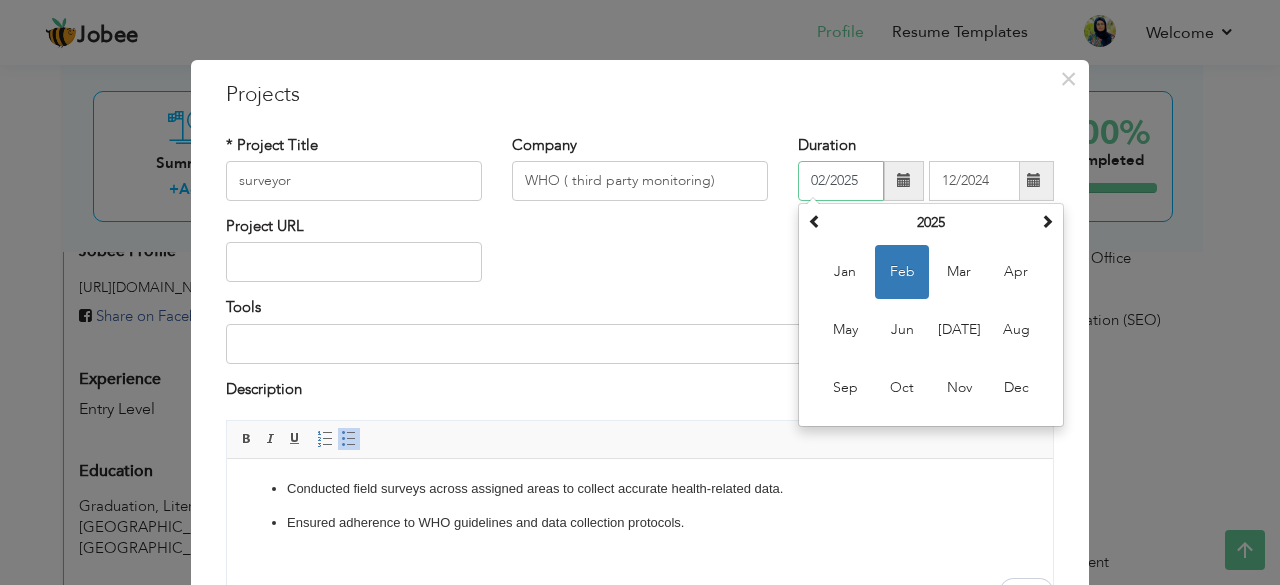 click on "02/2025" at bounding box center (841, 181) 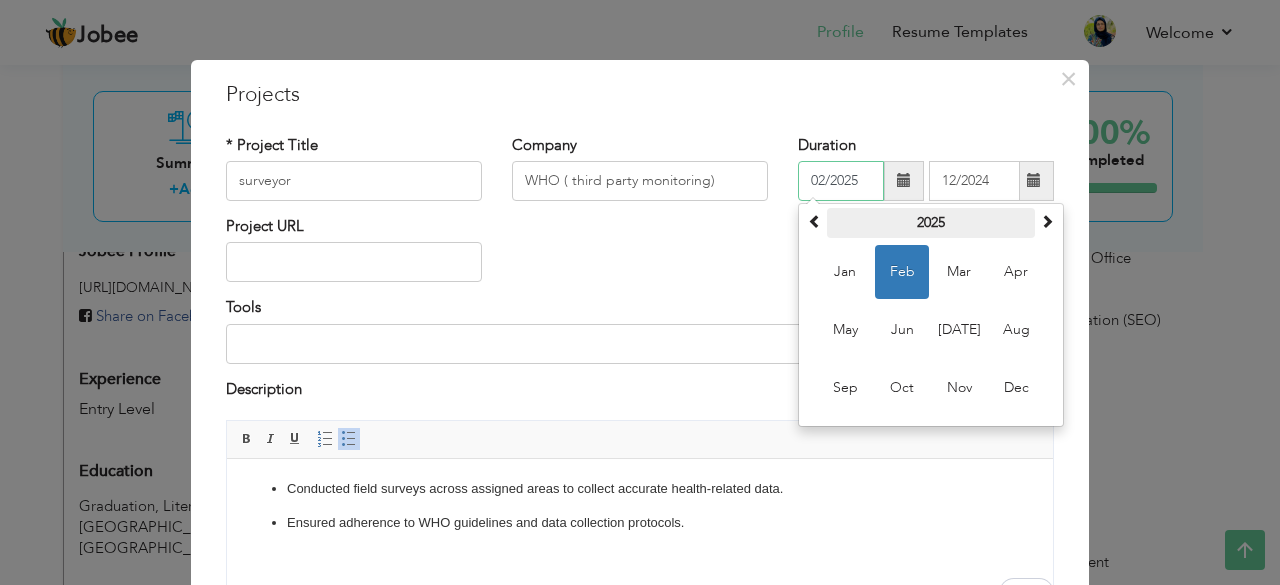 click on "2025" at bounding box center [931, 223] 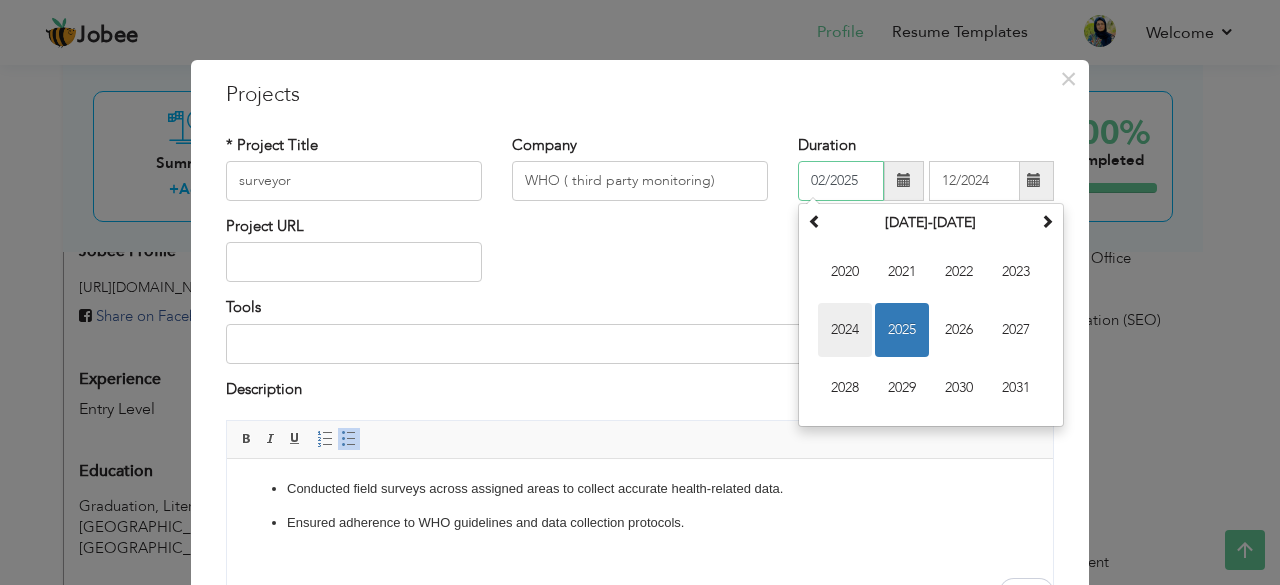 click on "2024" at bounding box center [845, 330] 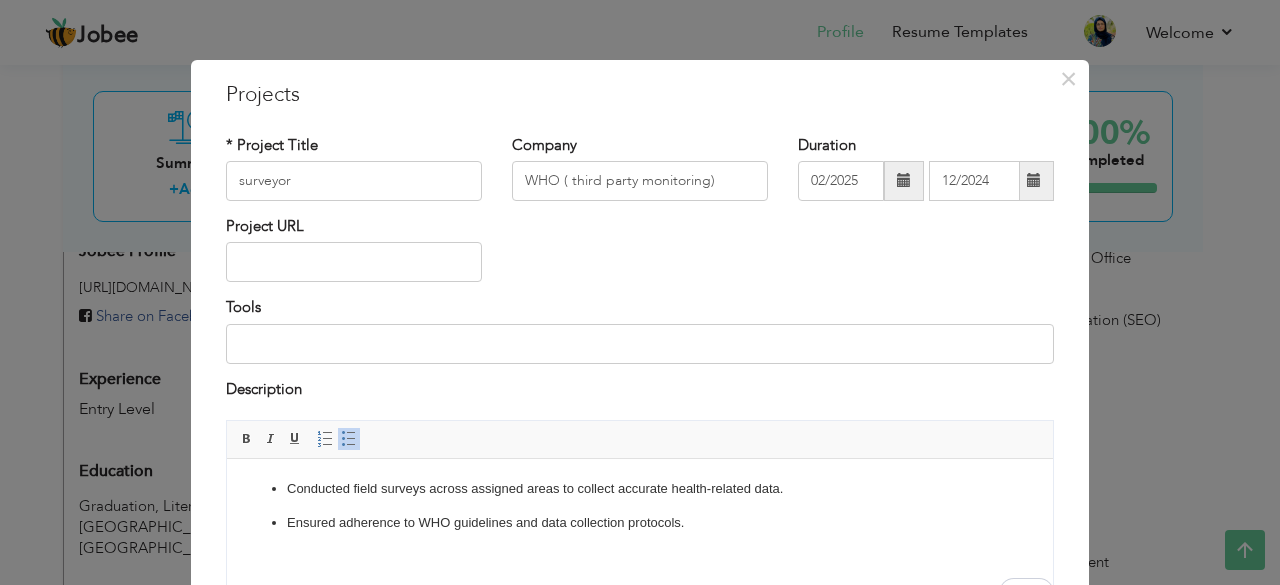 click at bounding box center (904, 181) 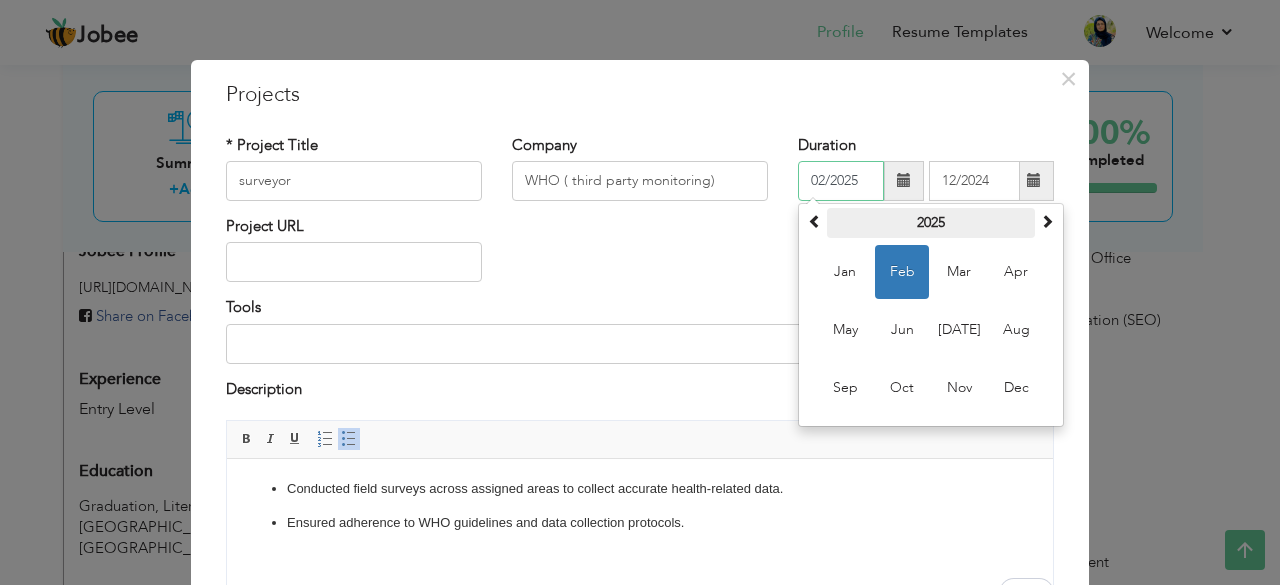click on "2025" at bounding box center [931, 223] 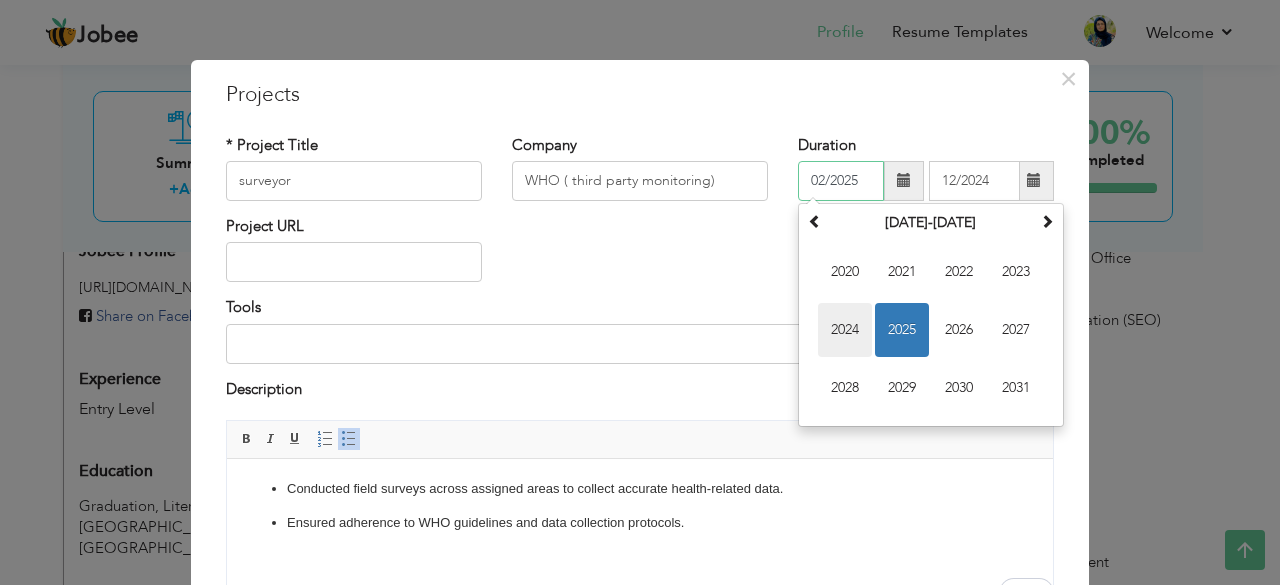 click on "2024" at bounding box center [845, 330] 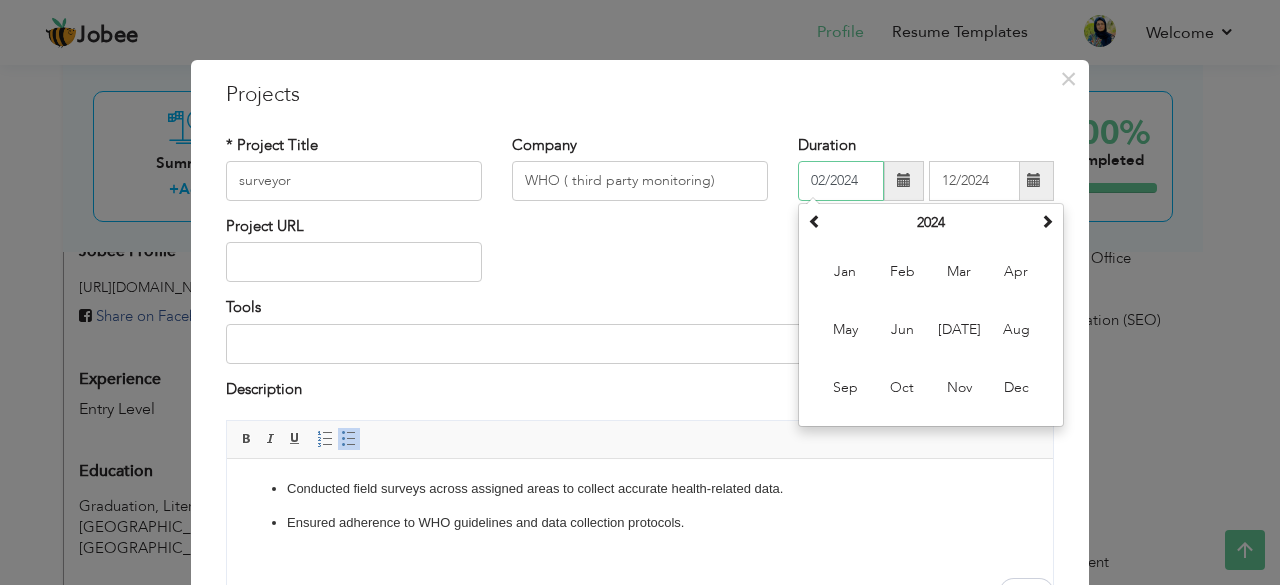 type on "02/2024" 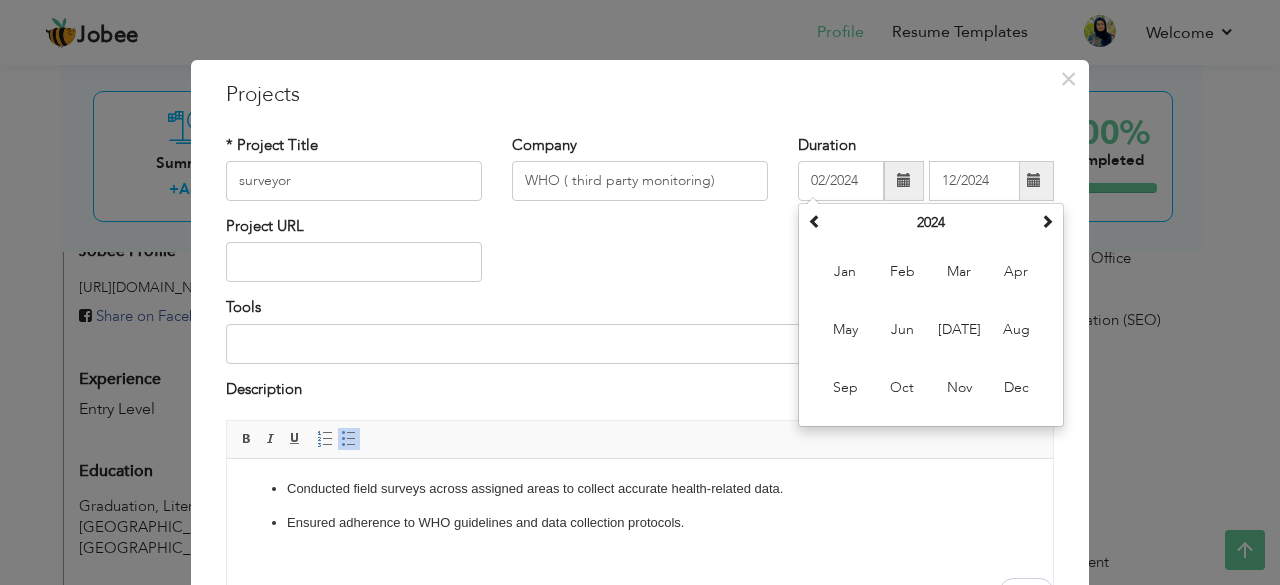 click on "Editor toolbars Basic Styles   Bold   Italic   Underline Paragraph   Insert/Remove Numbered List   Insert/Remove Bulleted List" at bounding box center (640, 440) 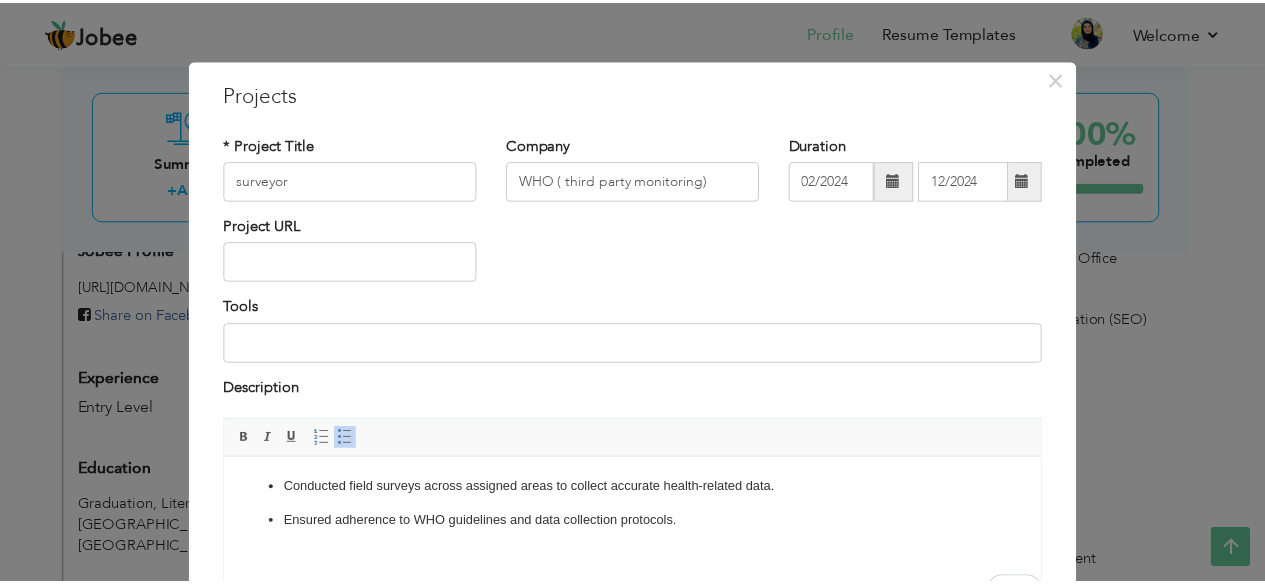 scroll, scrollTop: 209, scrollLeft: 0, axis: vertical 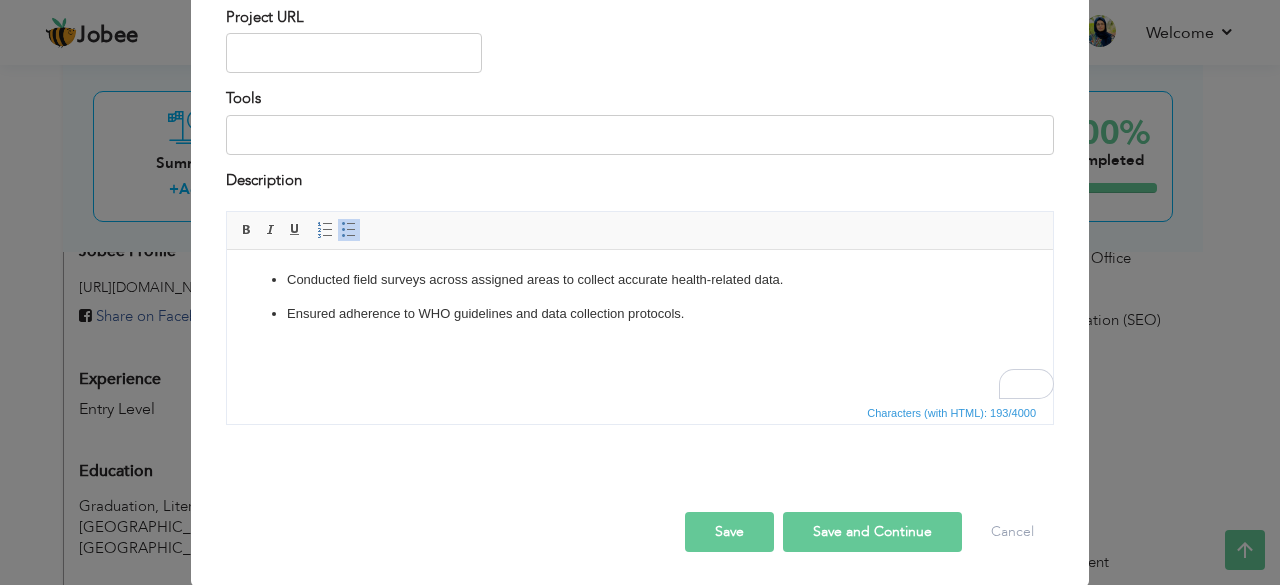 click on "Save" at bounding box center [729, 532] 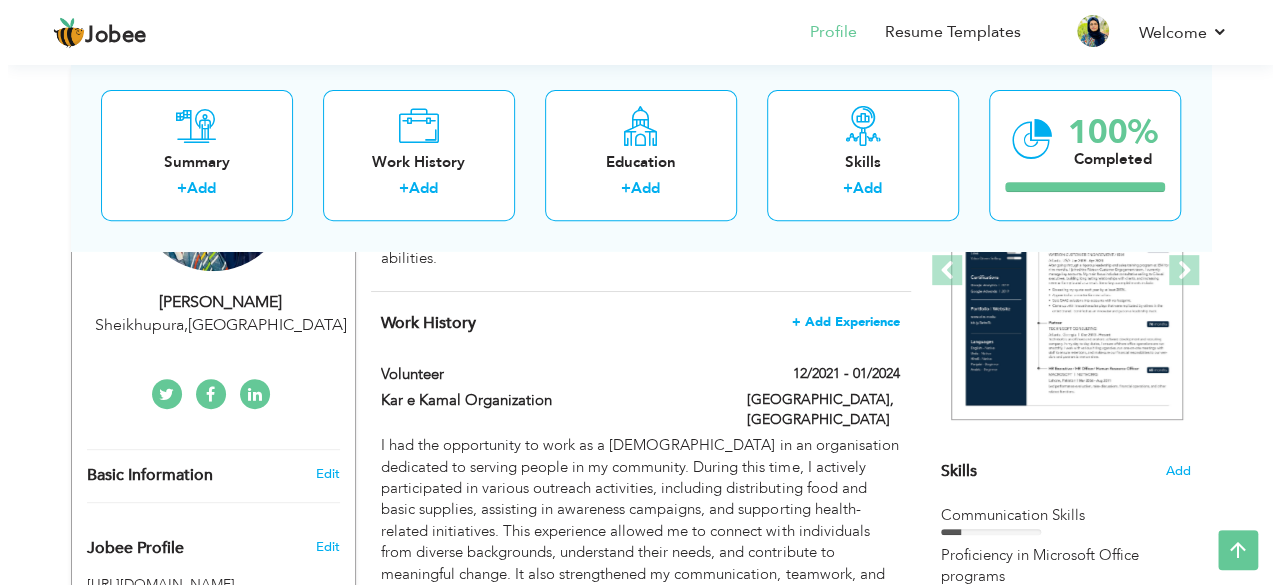 scroll, scrollTop: 310, scrollLeft: 0, axis: vertical 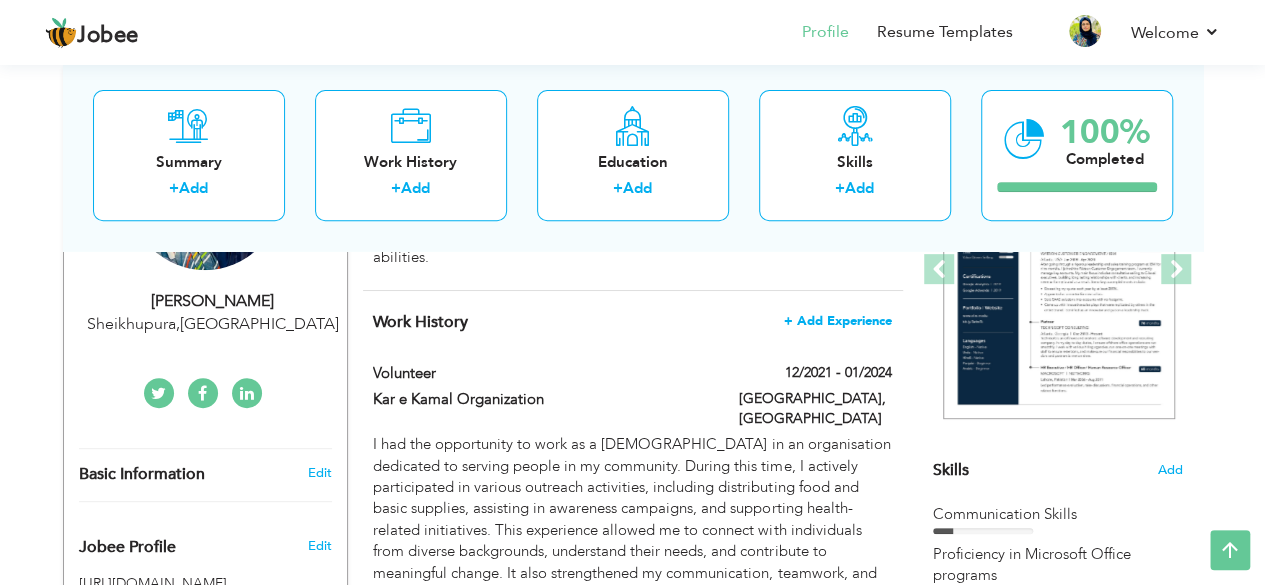 click on "+ Add Experience" at bounding box center (838, 321) 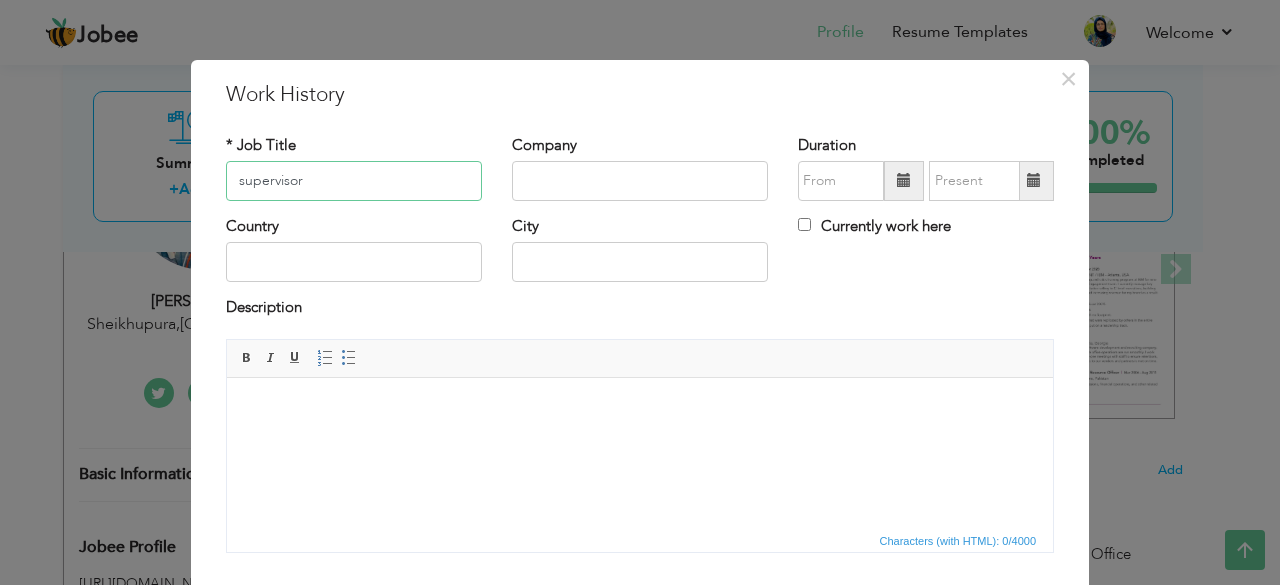 type on "supervisor" 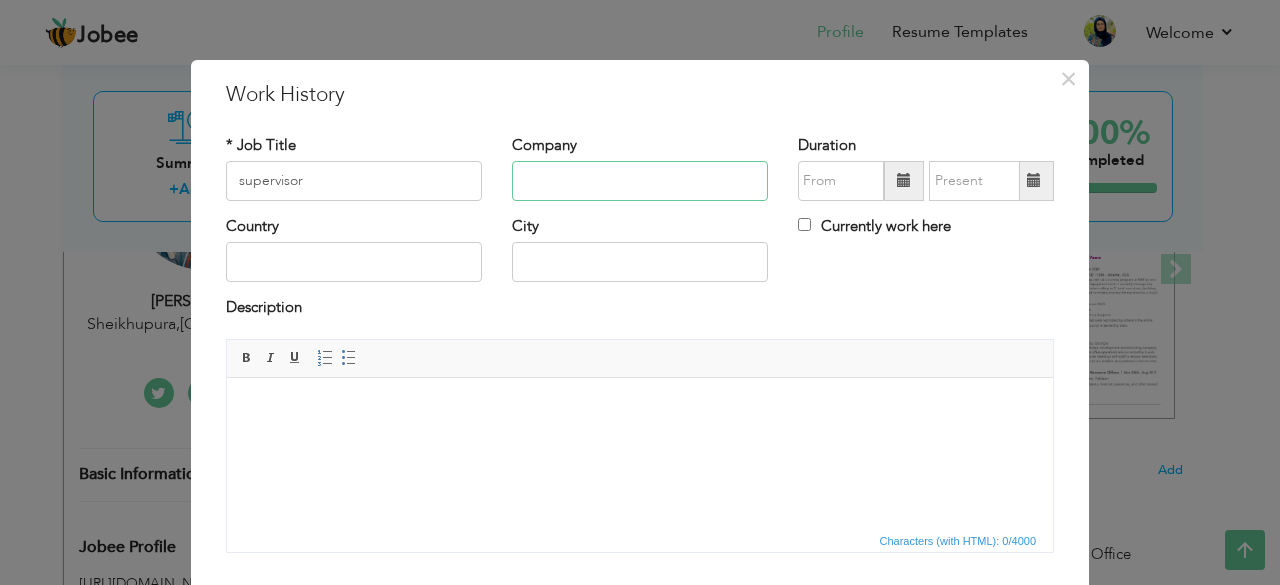 click at bounding box center (640, 181) 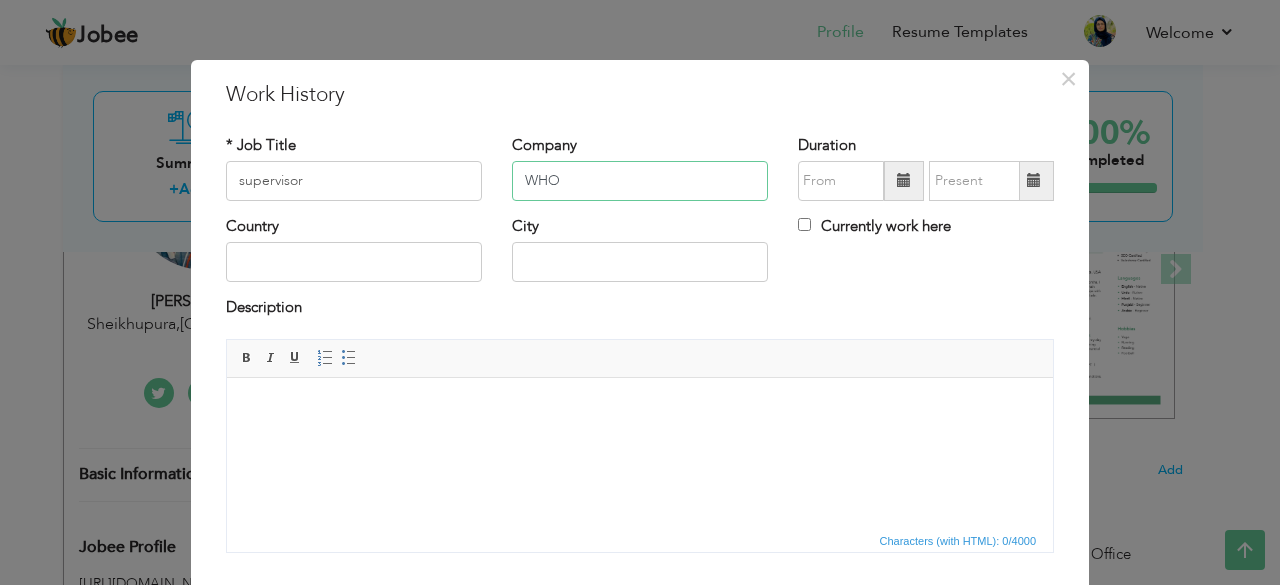 type on "WHO" 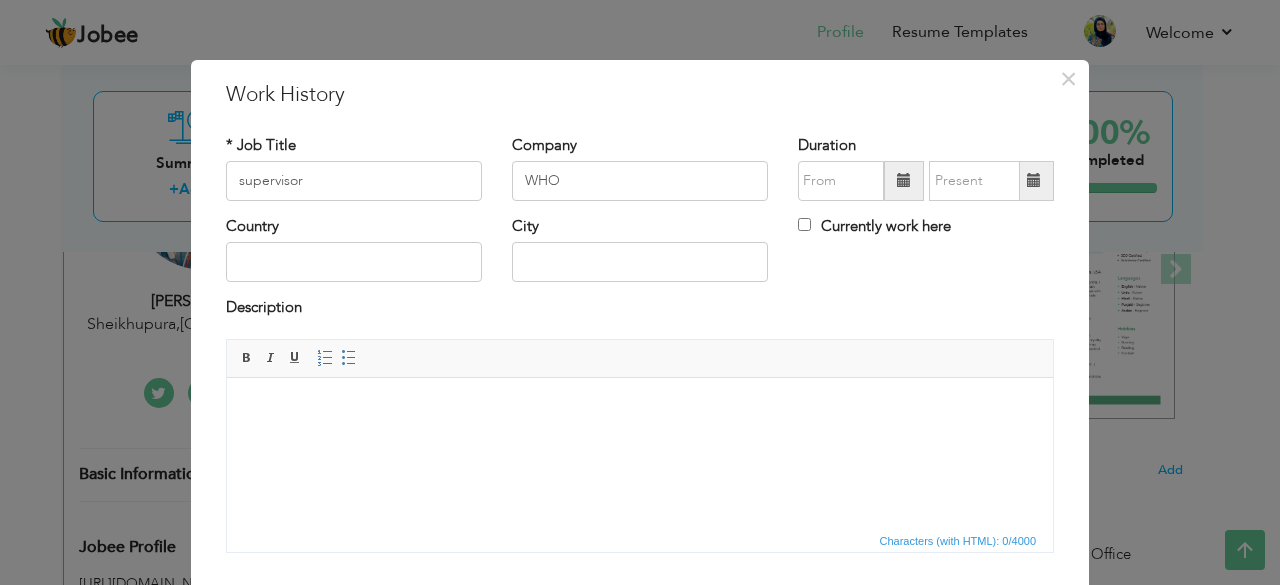 click at bounding box center [904, 180] 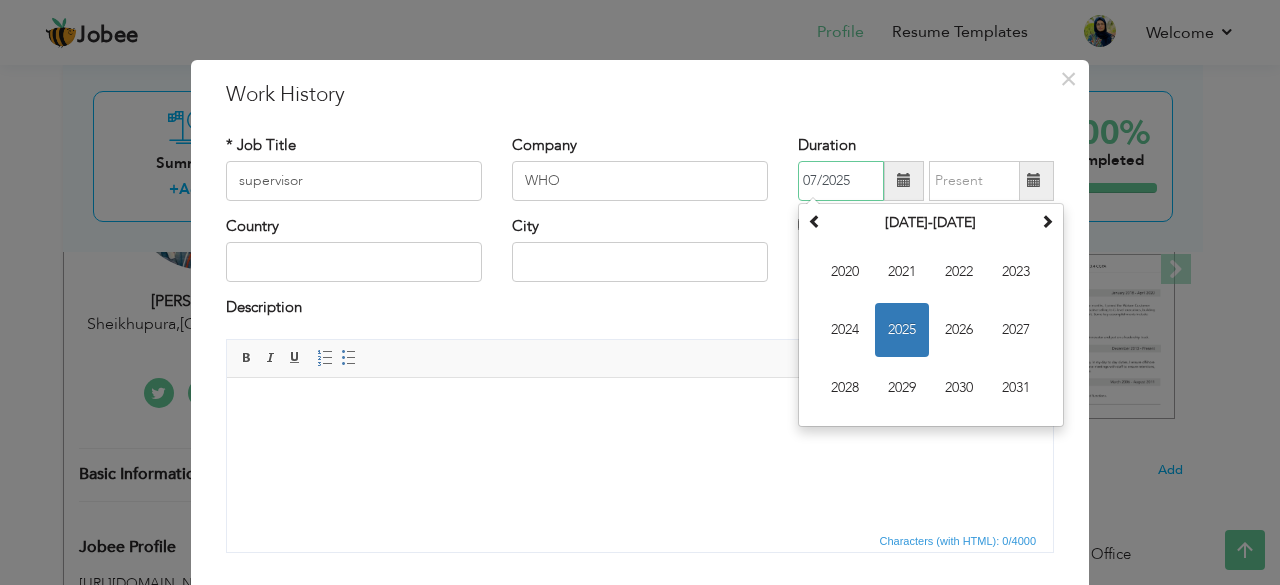 click on "07/2025" at bounding box center (841, 181) 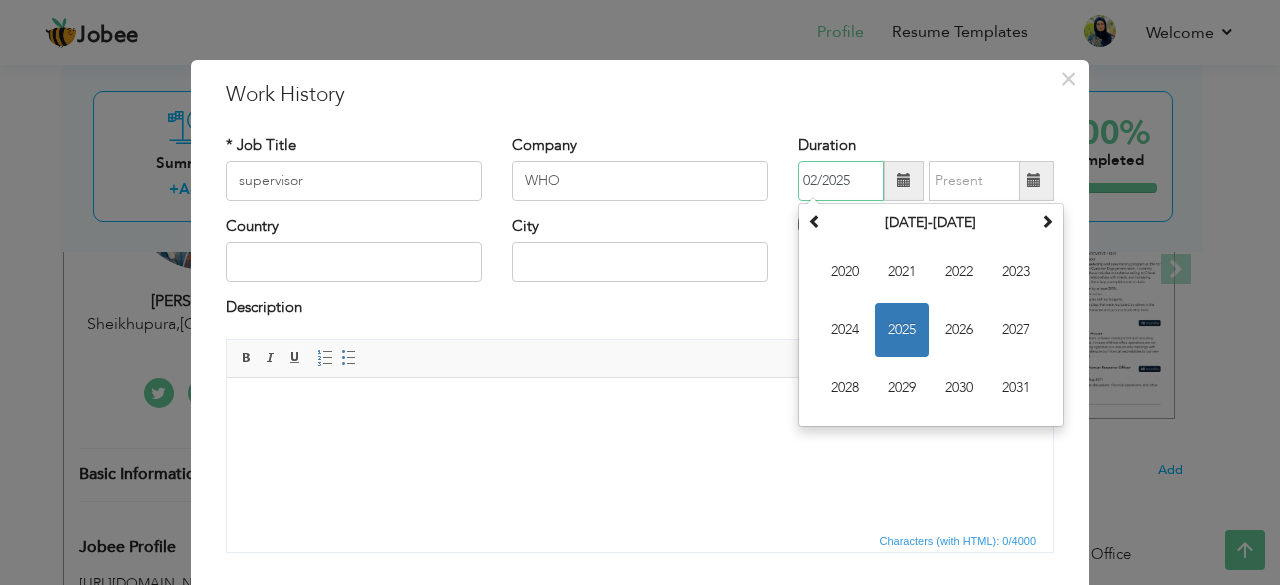 type on "02/2025" 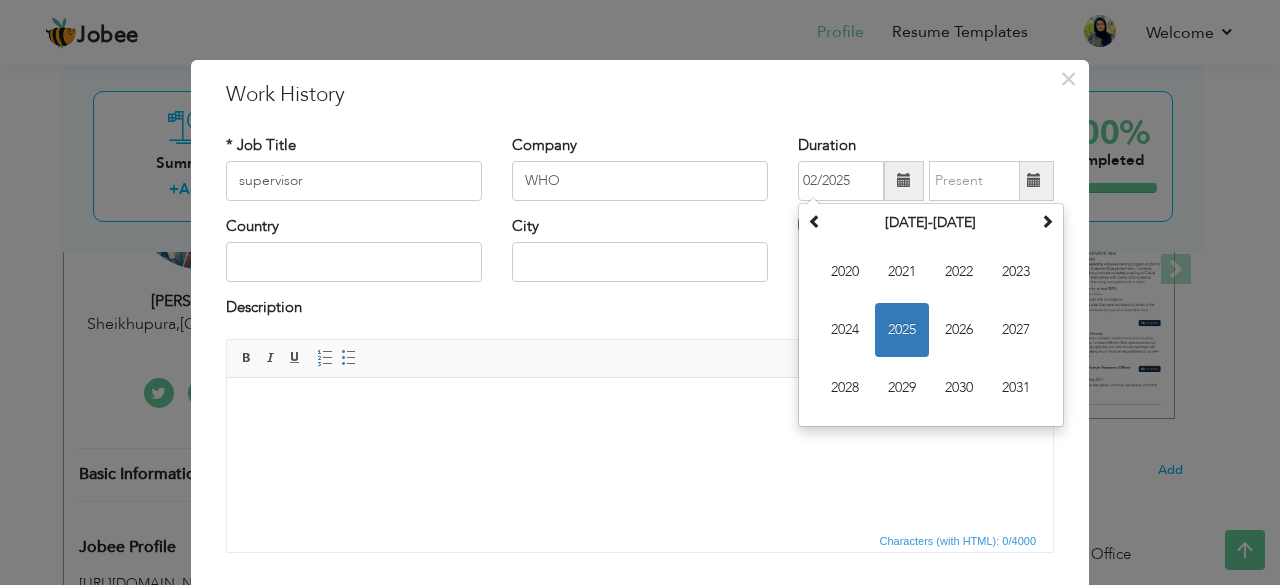 click at bounding box center (640, 407) 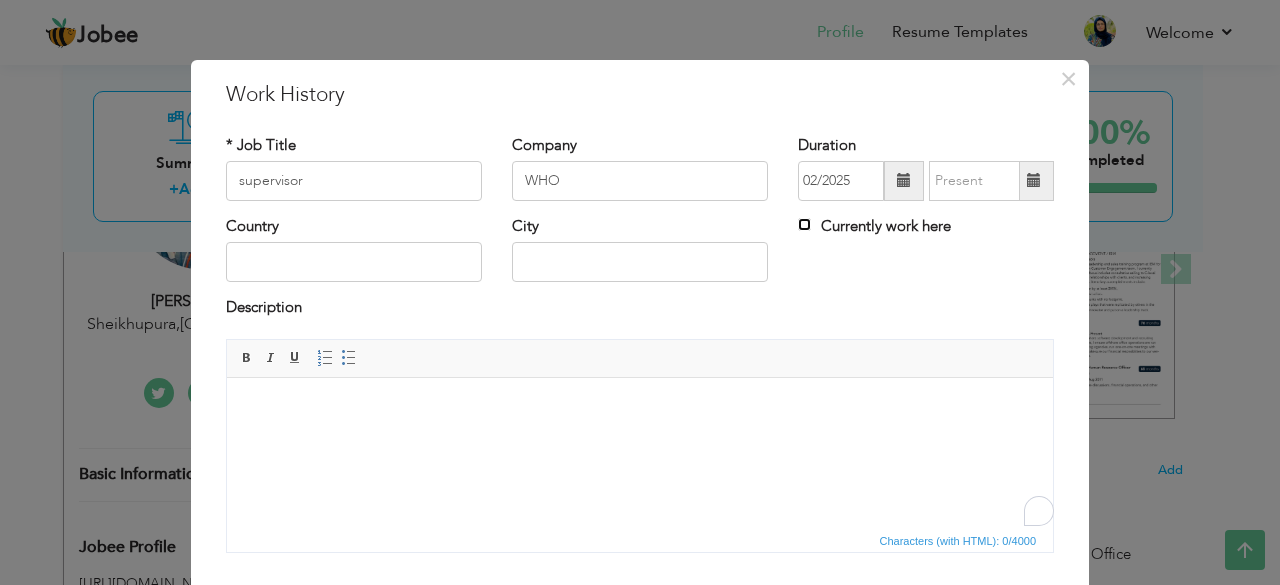 click on "Currently work here" at bounding box center (804, 224) 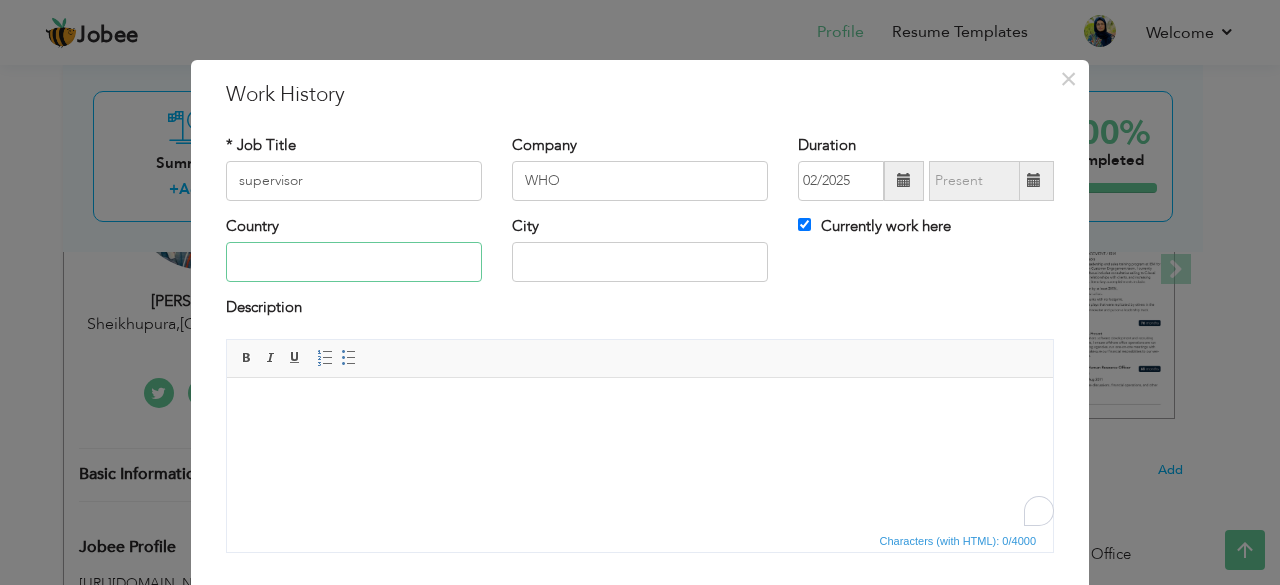 click at bounding box center (354, 262) 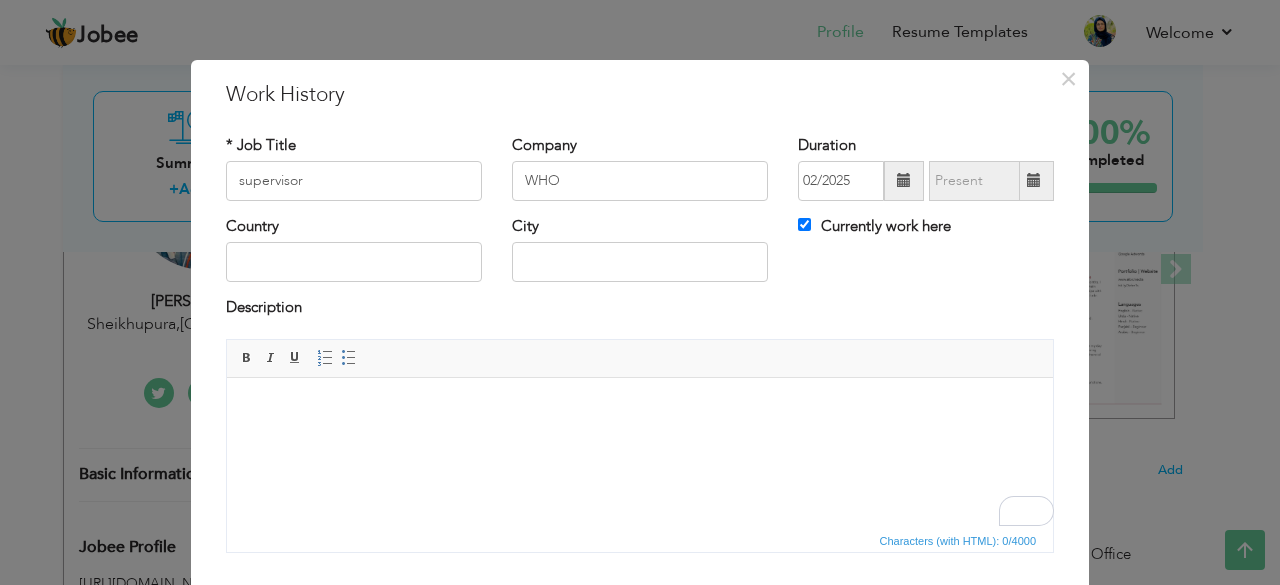 click at bounding box center (640, 407) 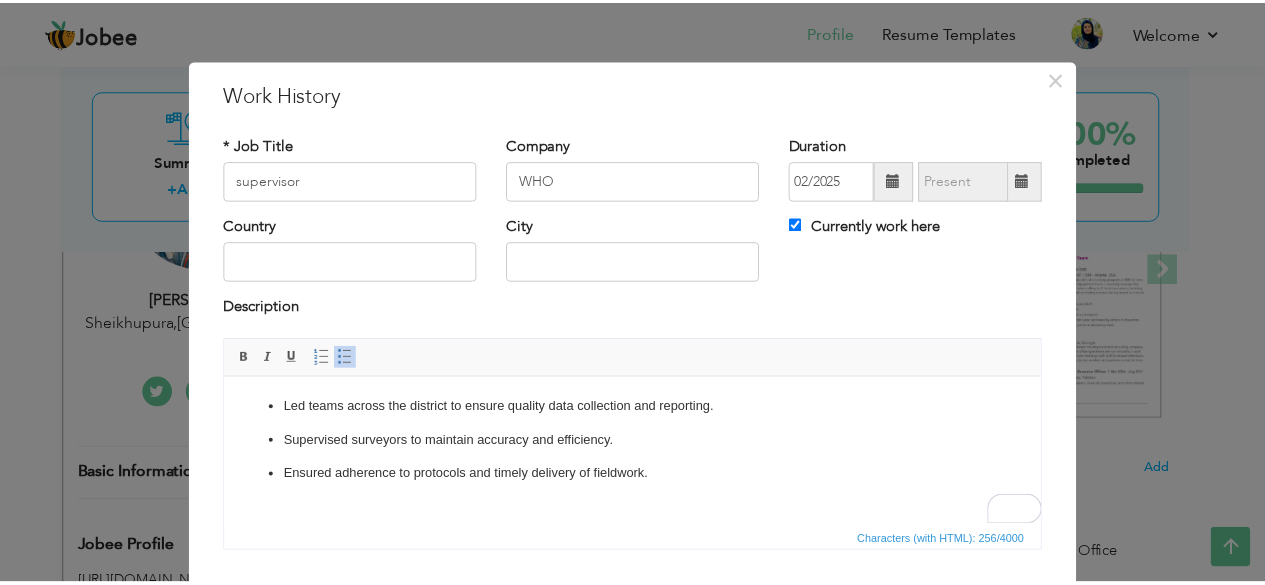 scroll, scrollTop: 128, scrollLeft: 0, axis: vertical 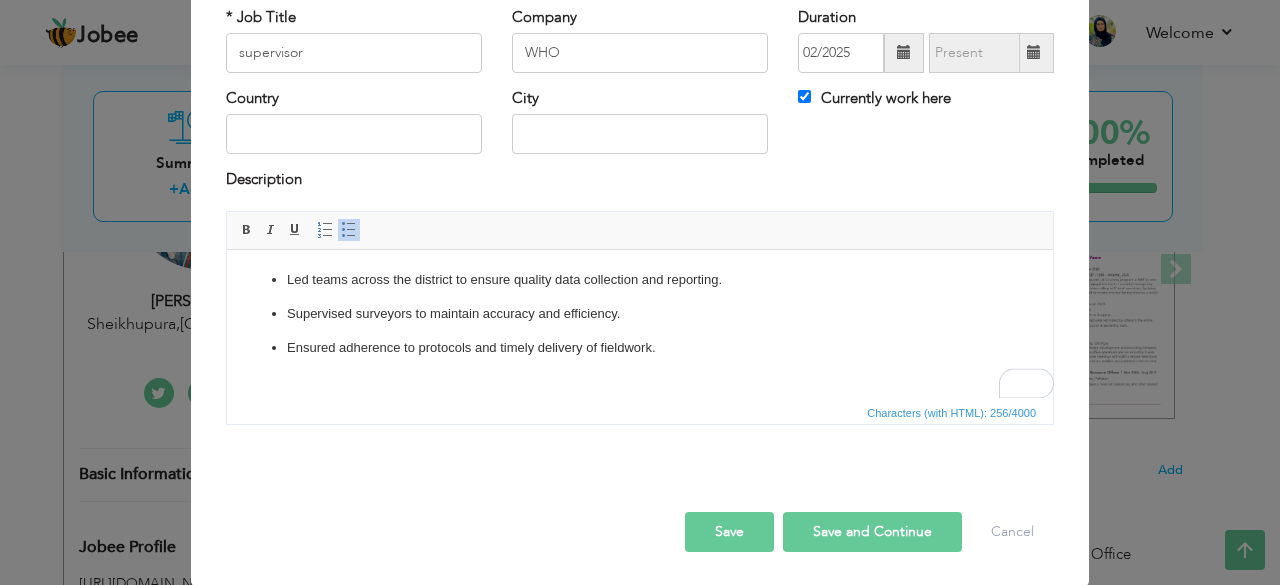 click on "Save" at bounding box center [729, 532] 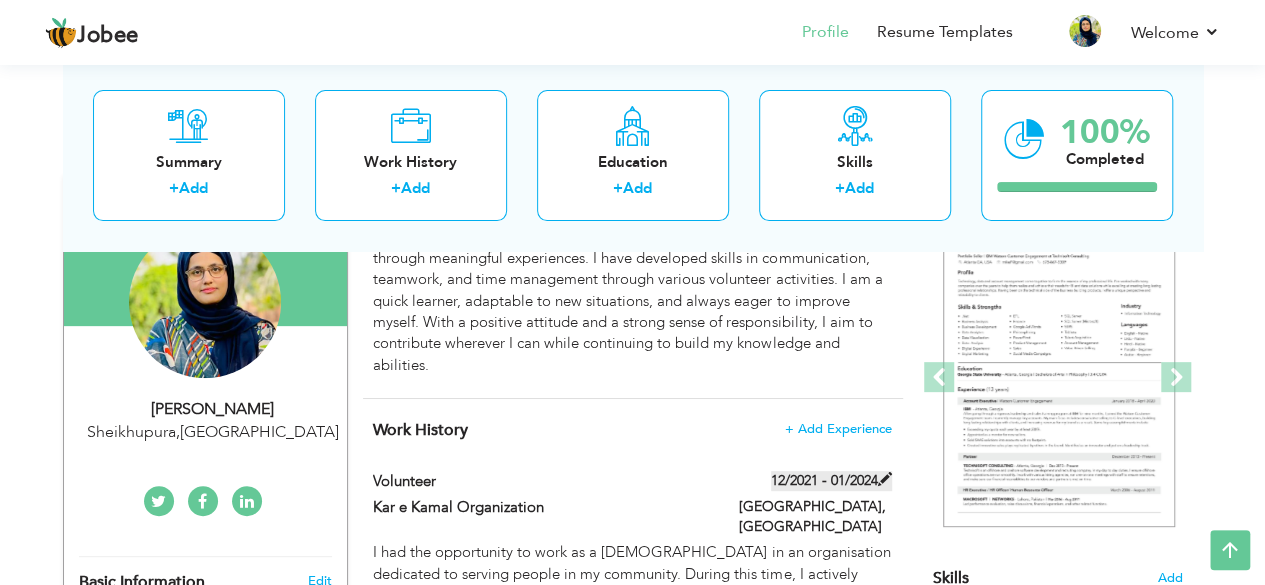 scroll, scrollTop: 0, scrollLeft: 0, axis: both 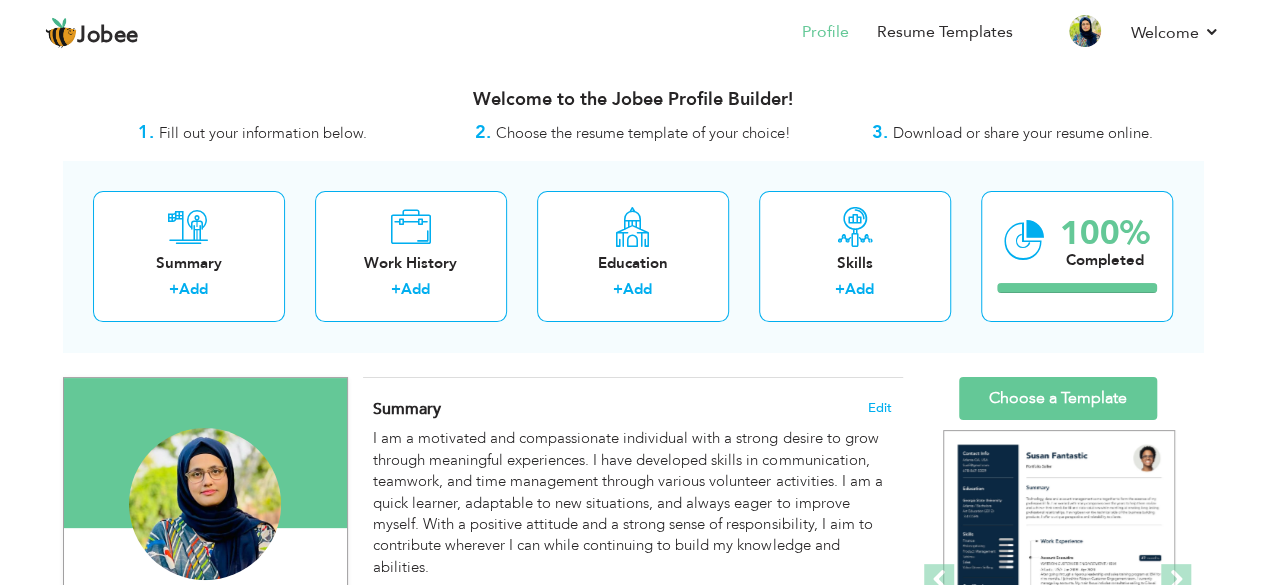 click on "Download or share your resume online." at bounding box center [1023, 133] 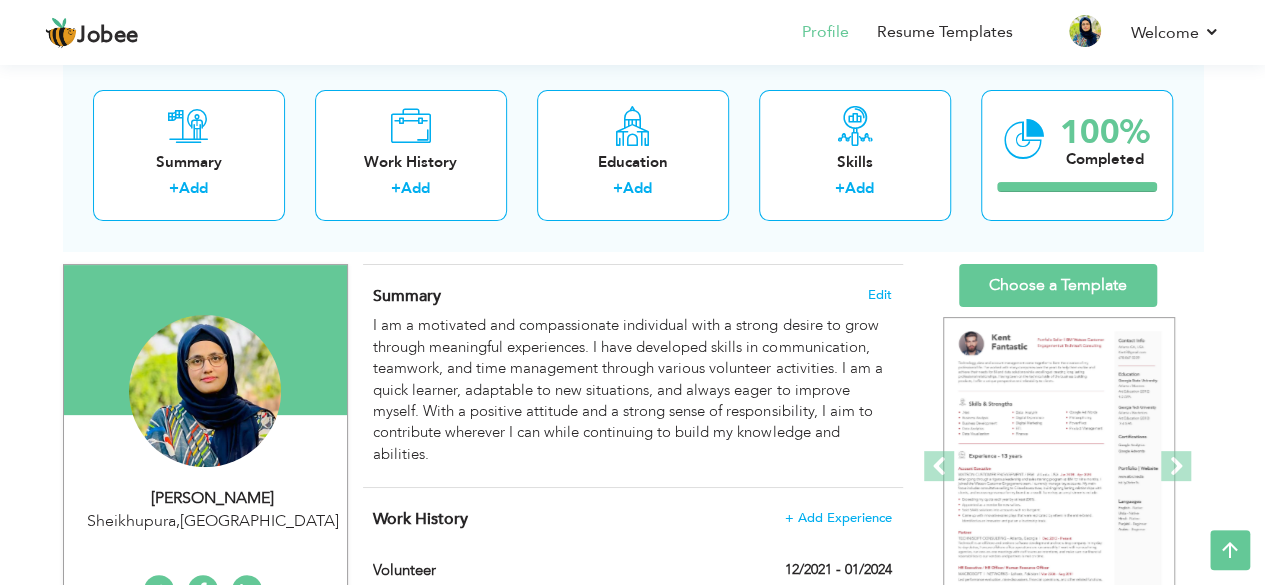 scroll, scrollTop: 109, scrollLeft: 0, axis: vertical 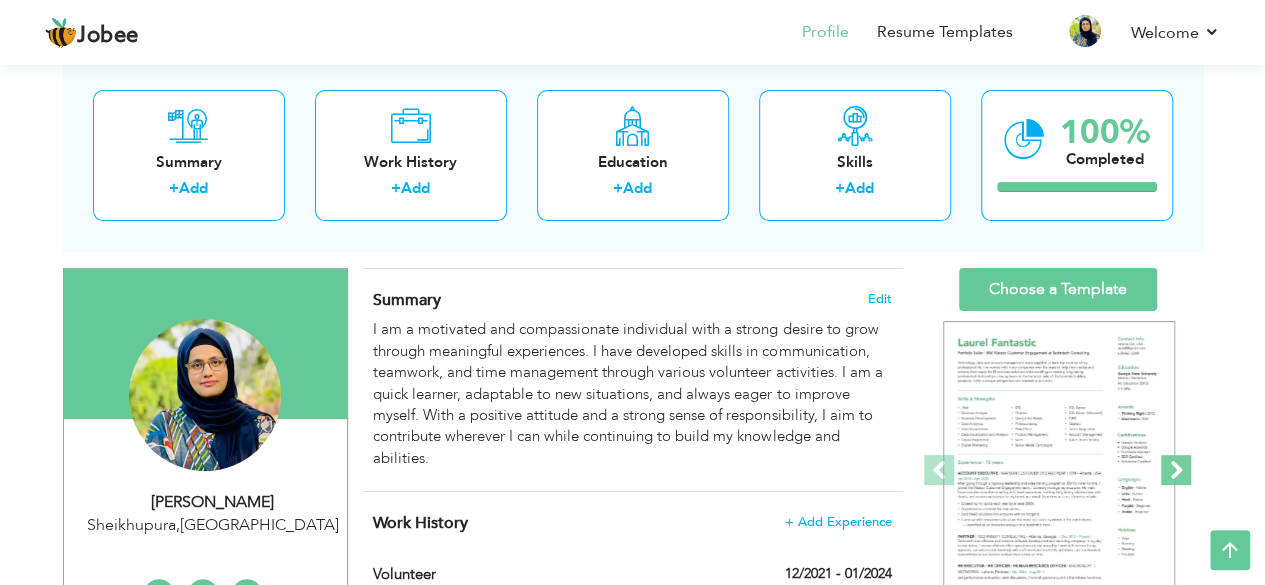 click at bounding box center (1176, 470) 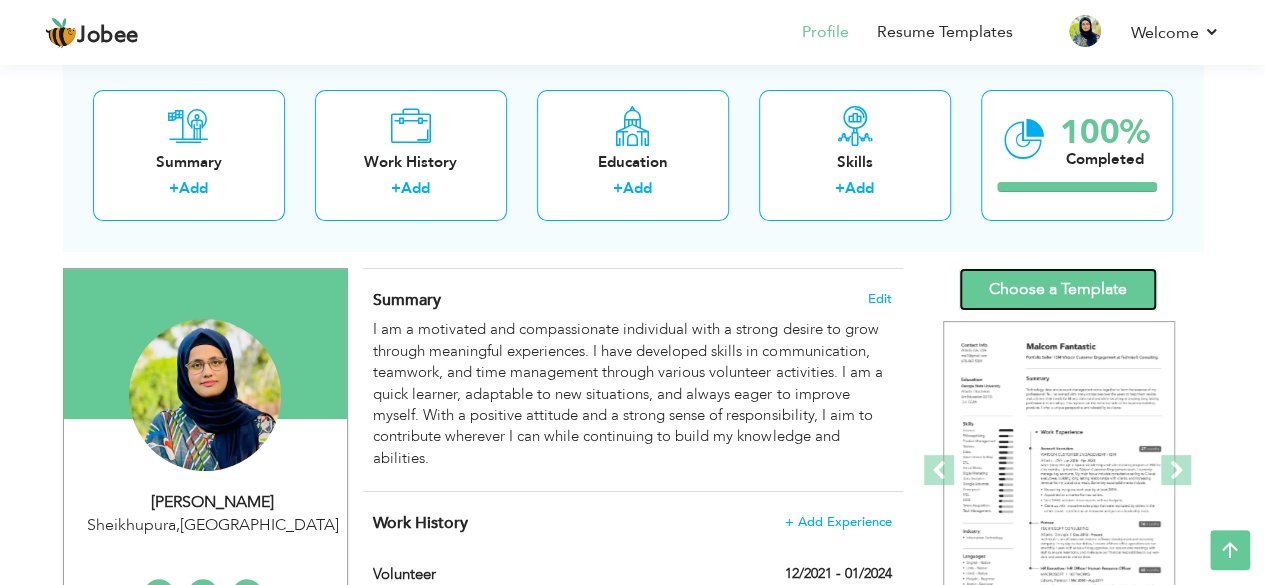 click on "Choose a Template" at bounding box center [1058, 289] 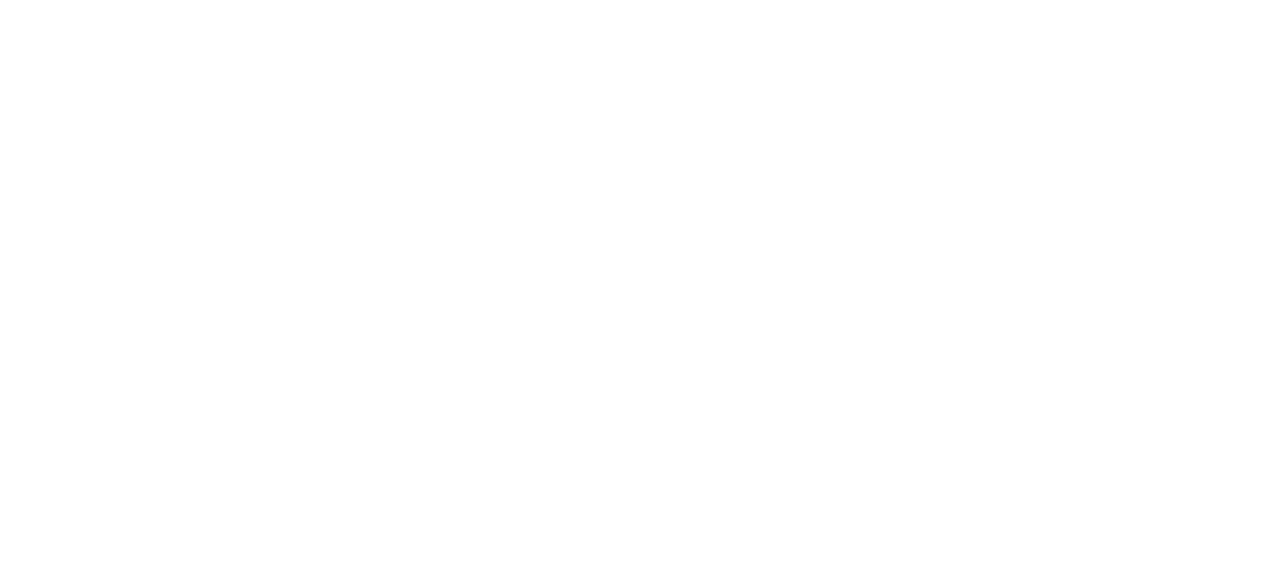 scroll, scrollTop: 0, scrollLeft: 0, axis: both 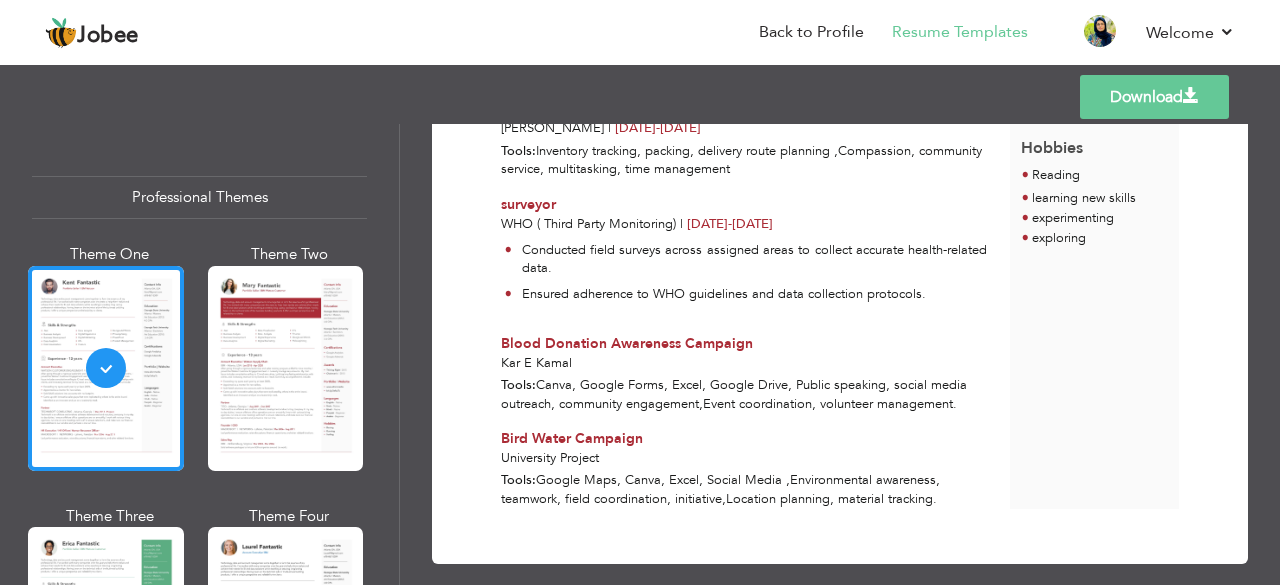 click on "University Project" at bounding box center (744, 458) 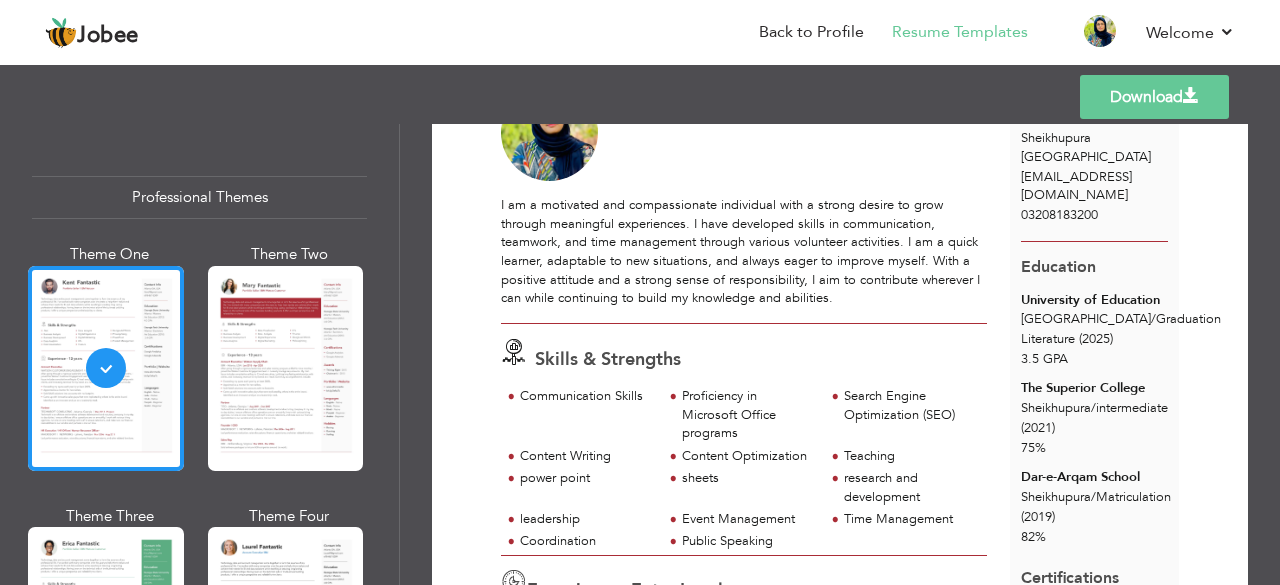 scroll, scrollTop: 64, scrollLeft: 0, axis: vertical 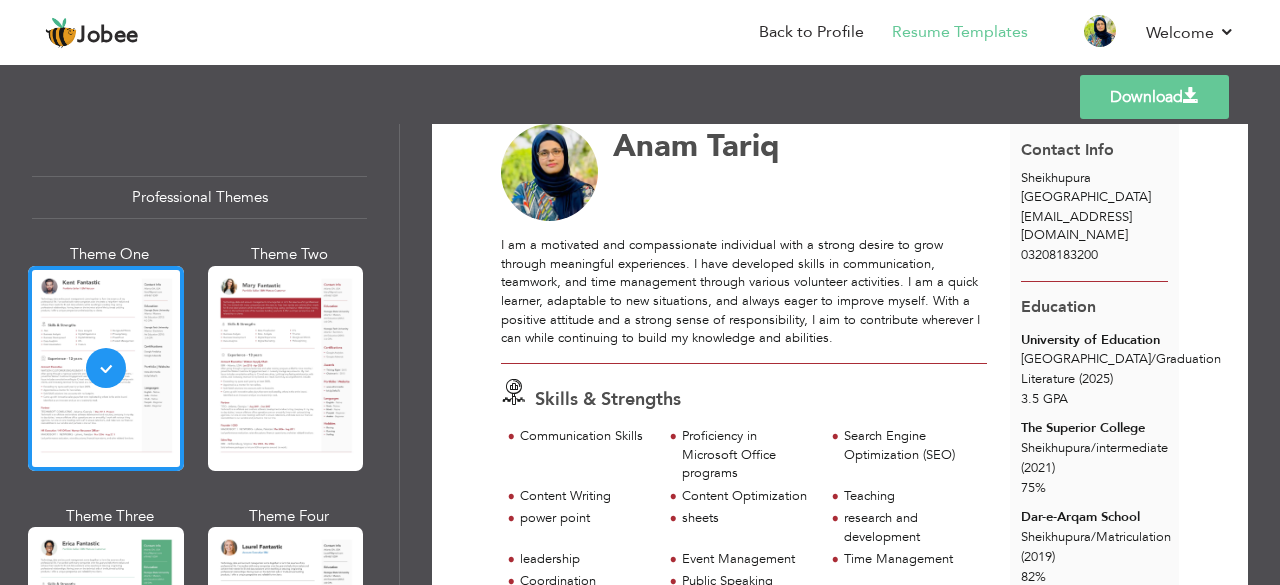 click on "Download" at bounding box center (1154, 97) 